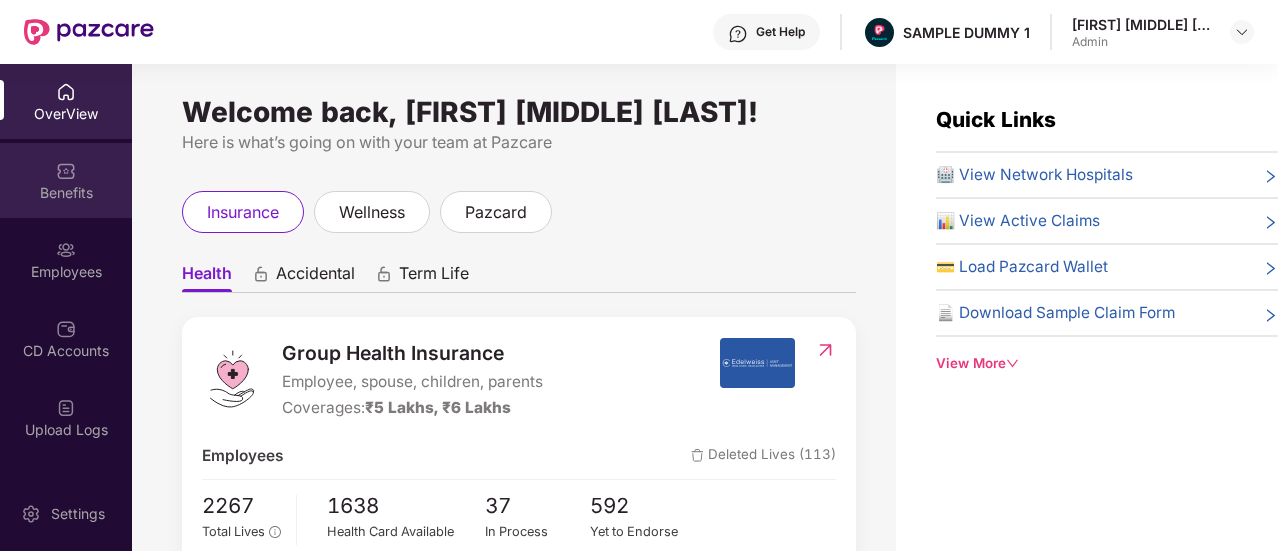 scroll, scrollTop: 0, scrollLeft: 0, axis: both 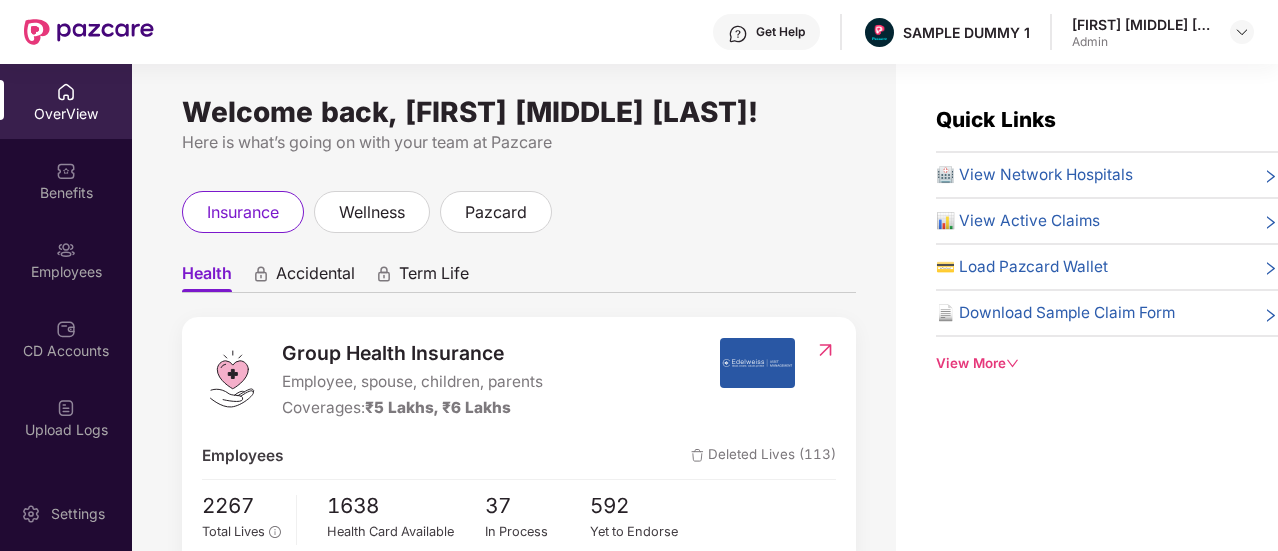 click on "OverView" at bounding box center (66, 101) 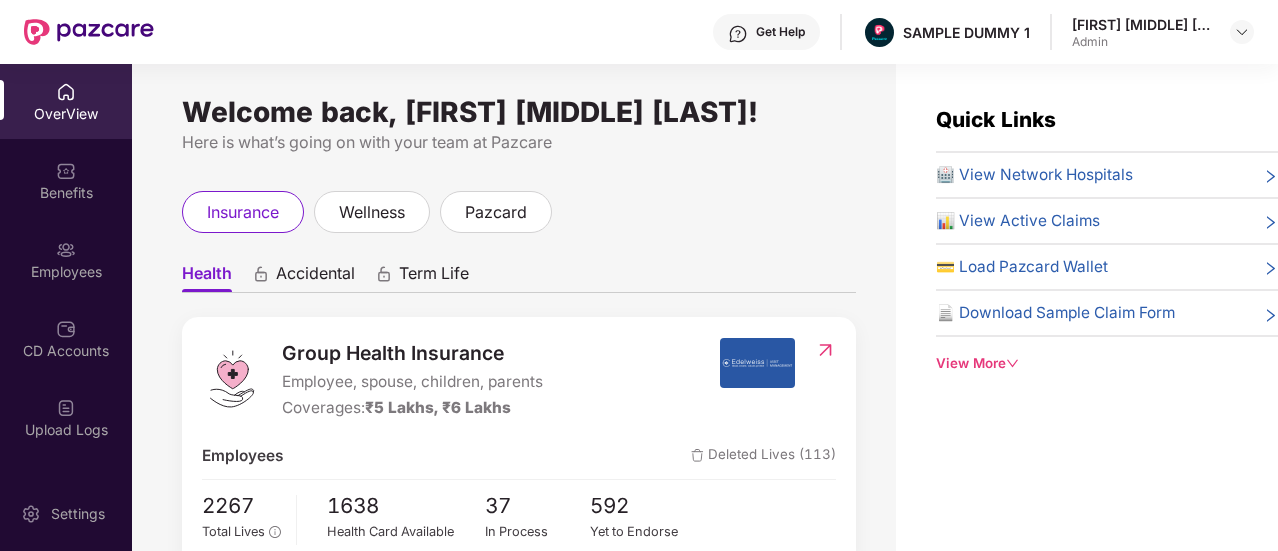 click at bounding box center (89, 32) 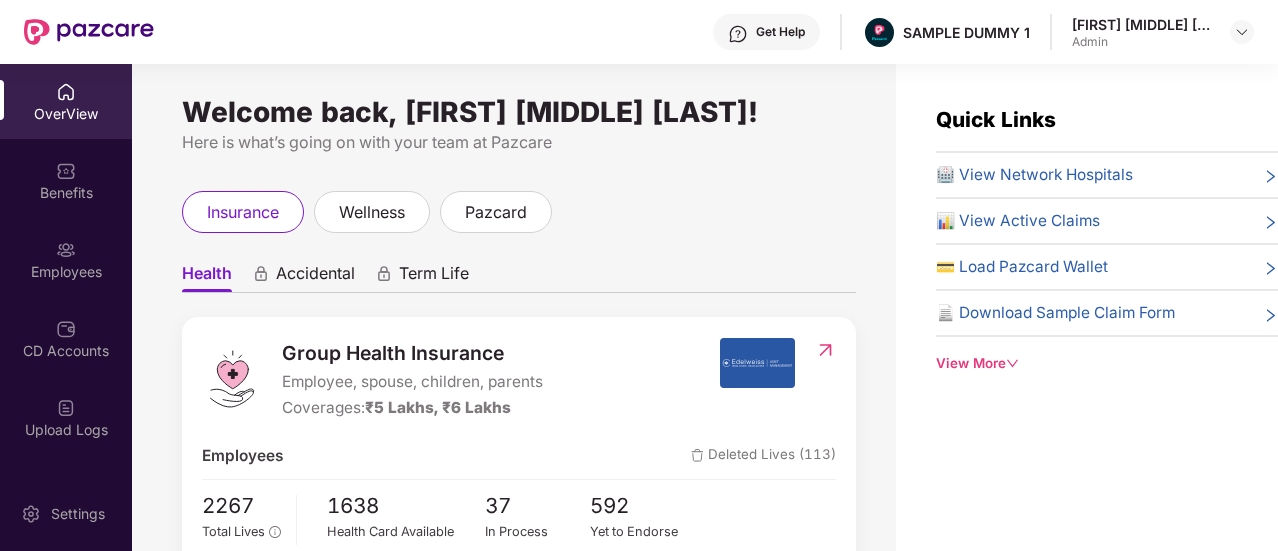 click at bounding box center (89, 32) 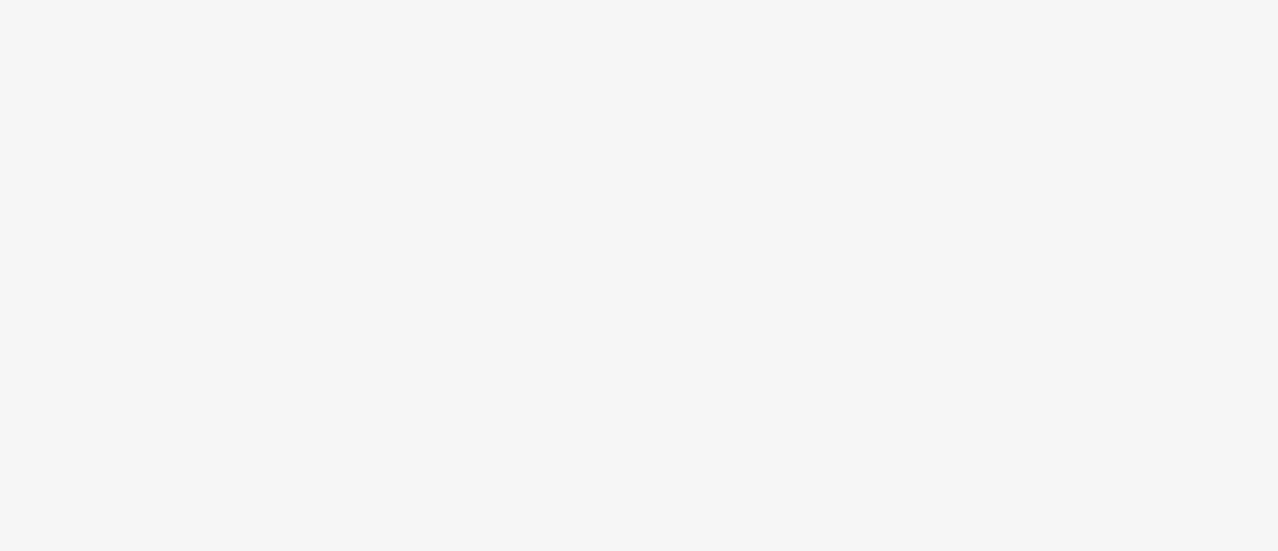 scroll, scrollTop: 0, scrollLeft: 0, axis: both 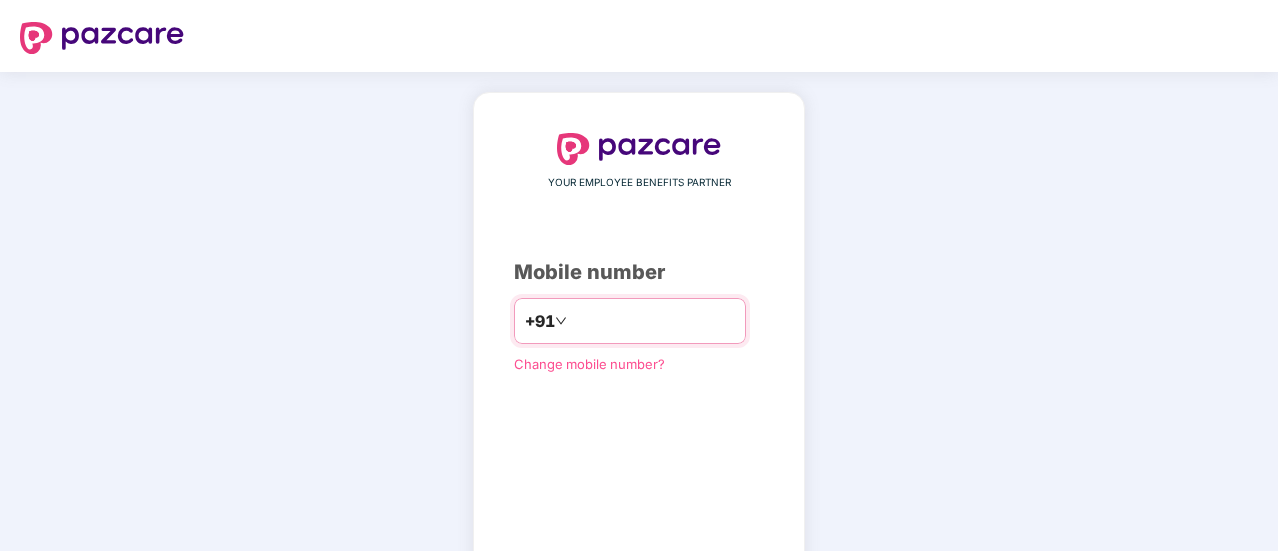 click at bounding box center [653, 321] 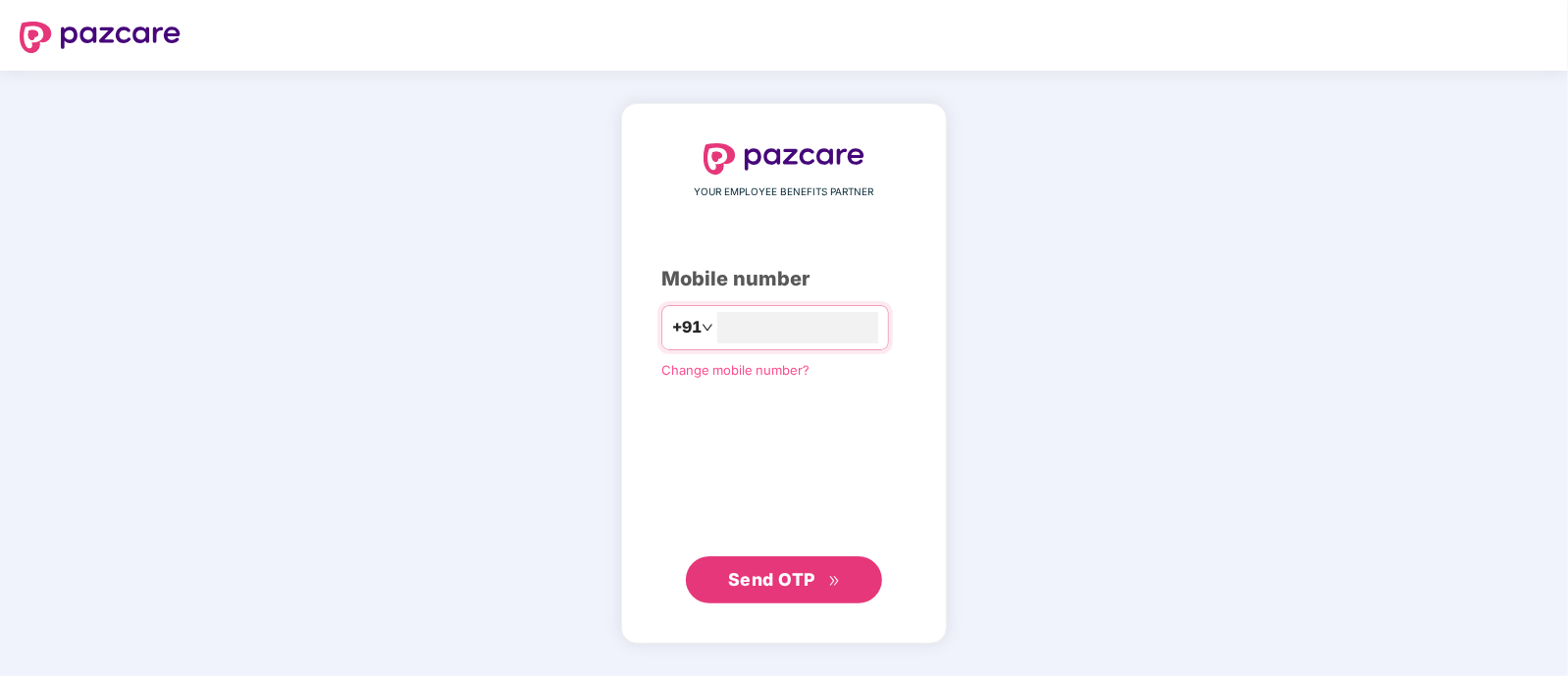 type on "**********" 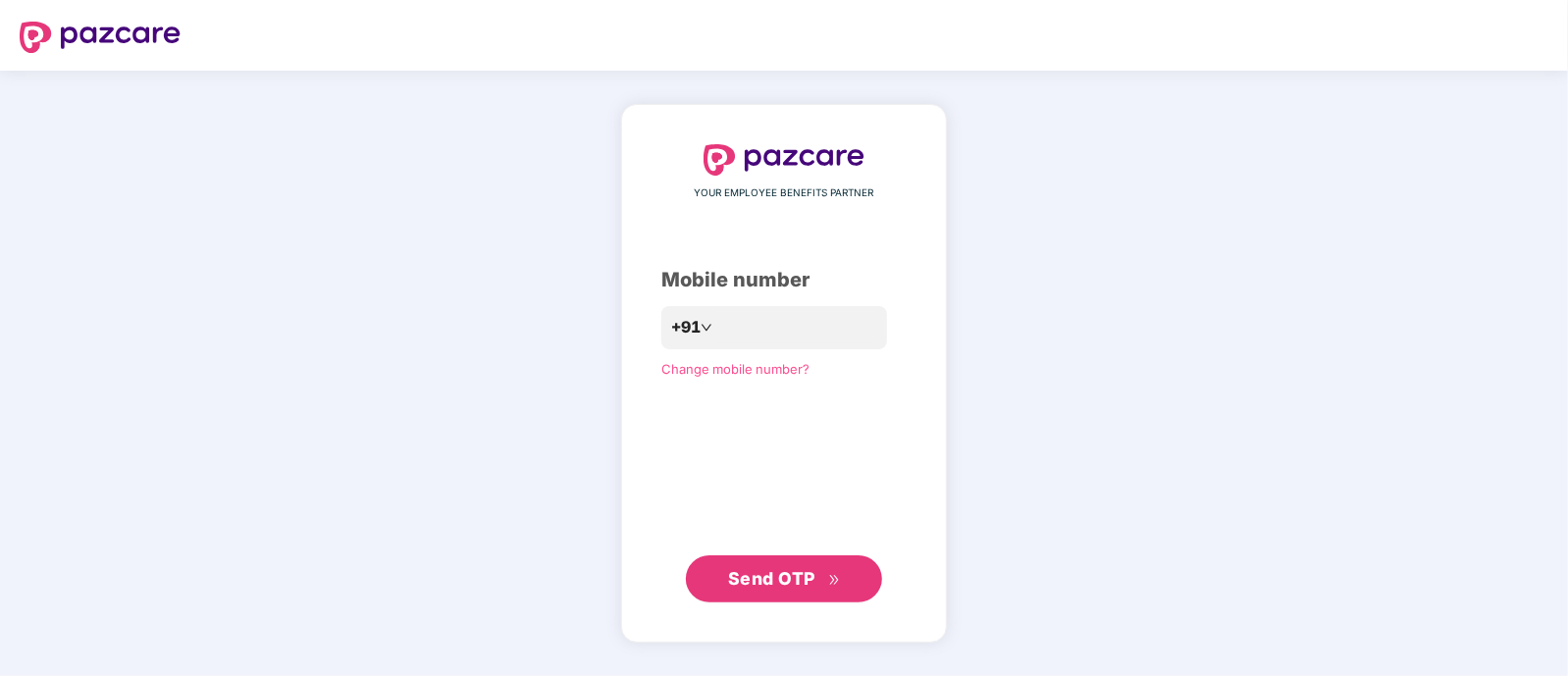 drag, startPoint x: 1255, startPoint y: 1, endPoint x: 932, endPoint y: 426, distance: 533.8108 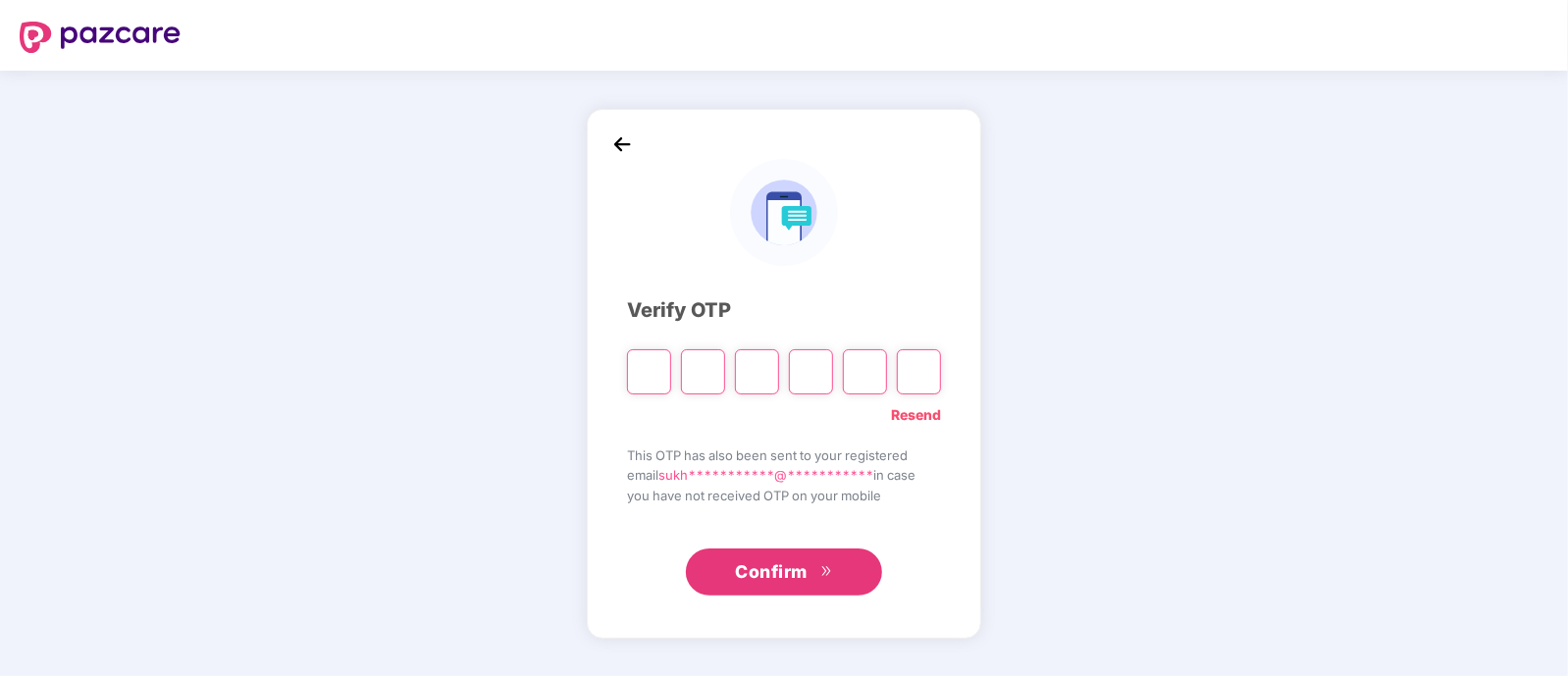 type on "*" 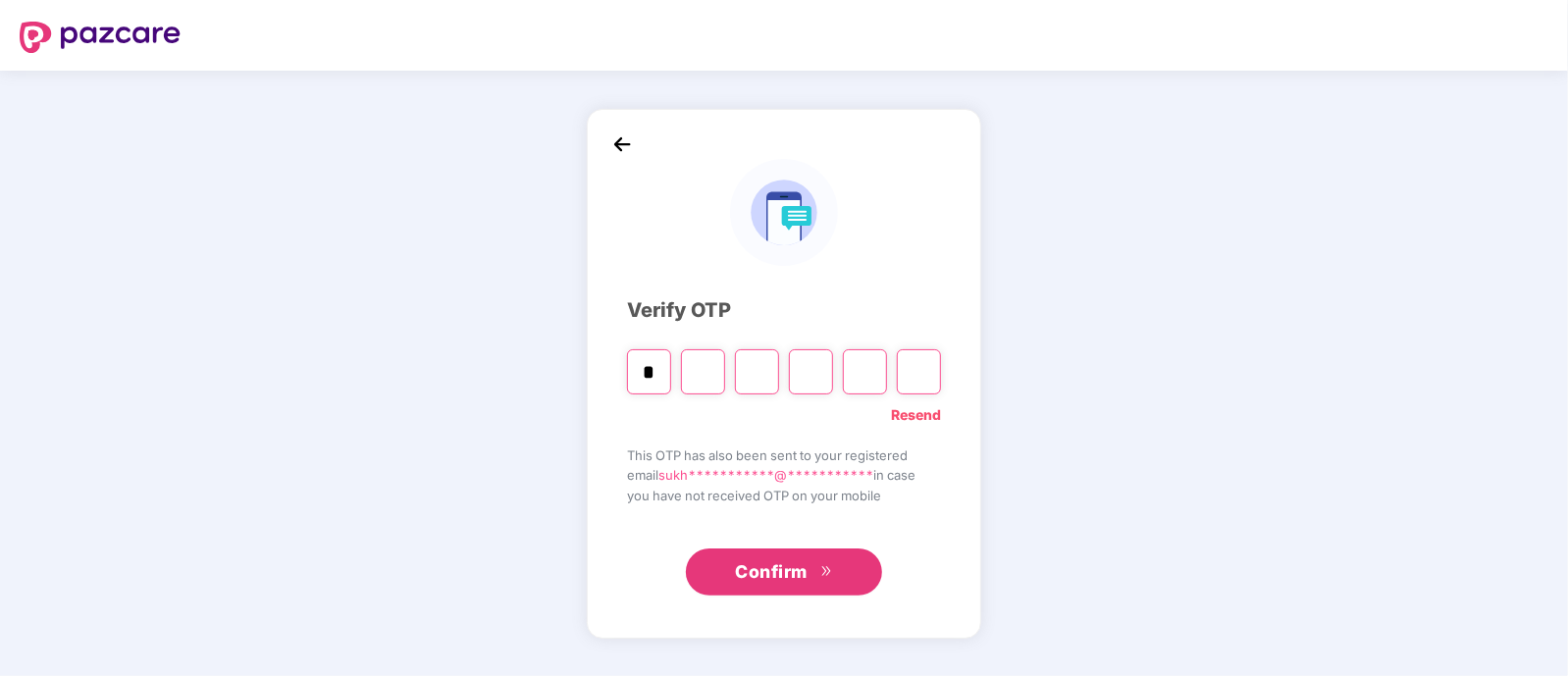 type on "*" 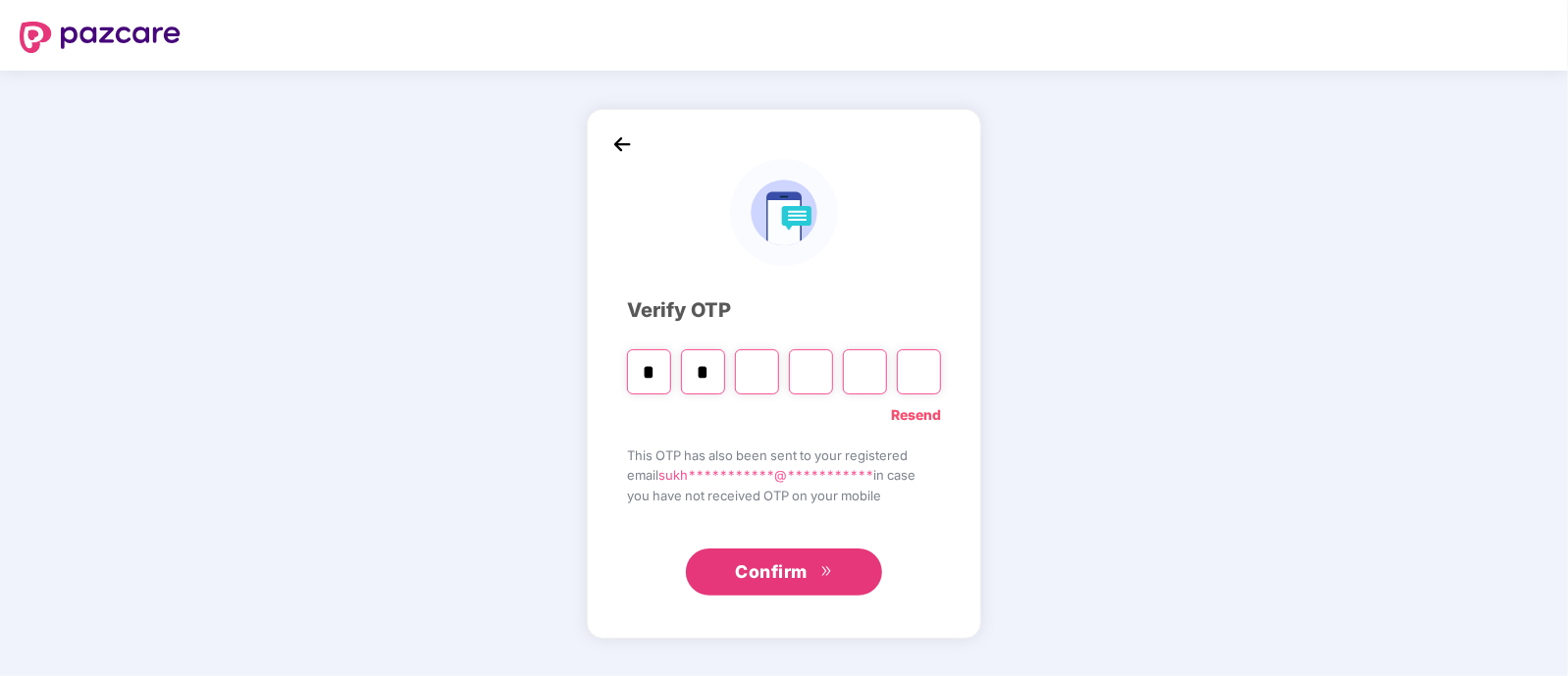 type on "*" 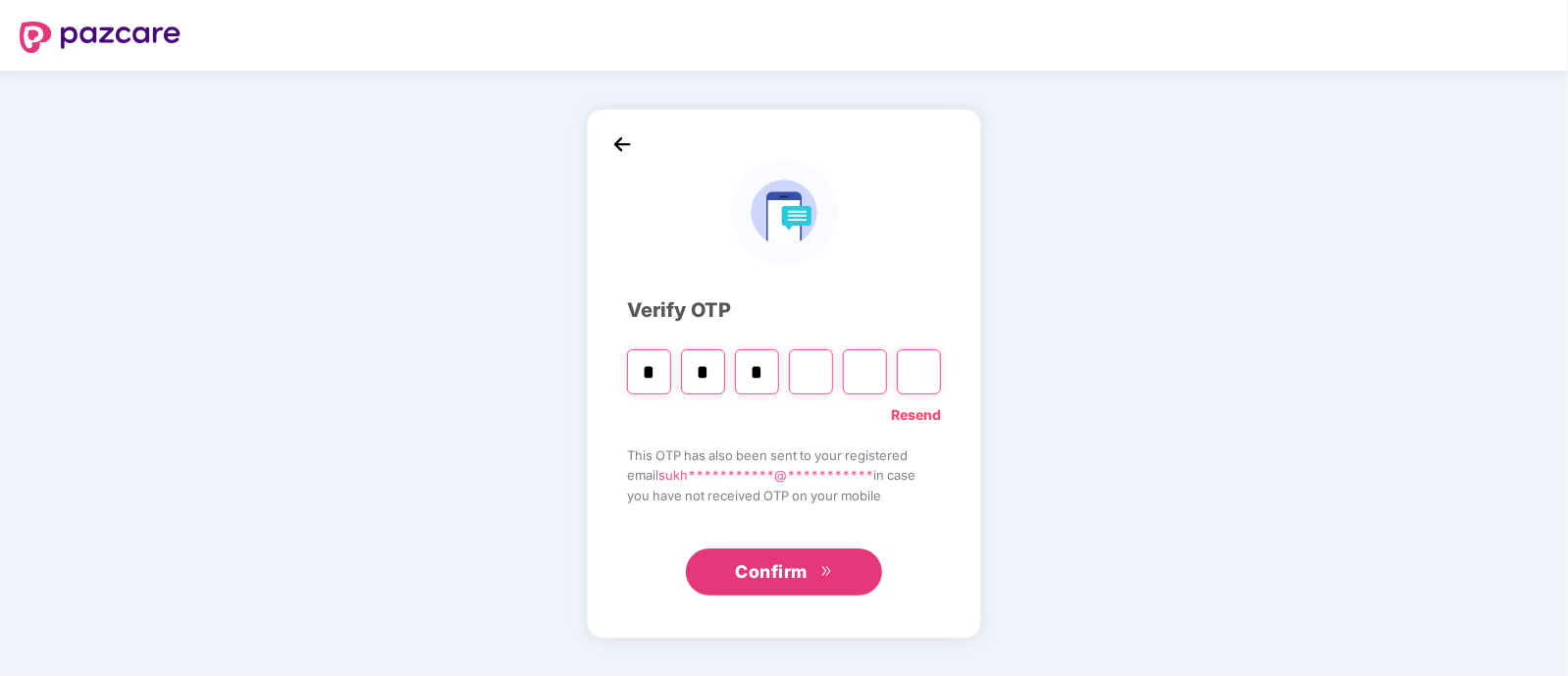 type on "*" 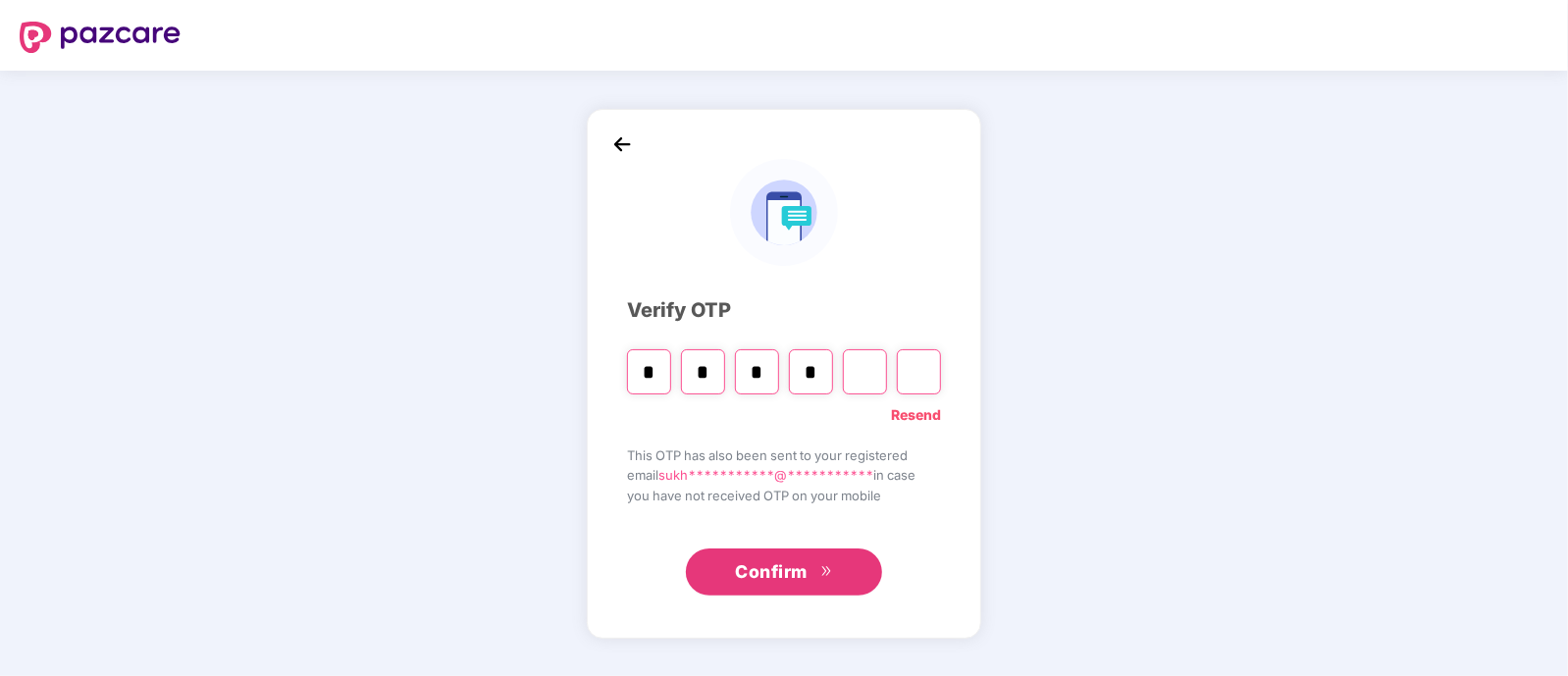 type on "*" 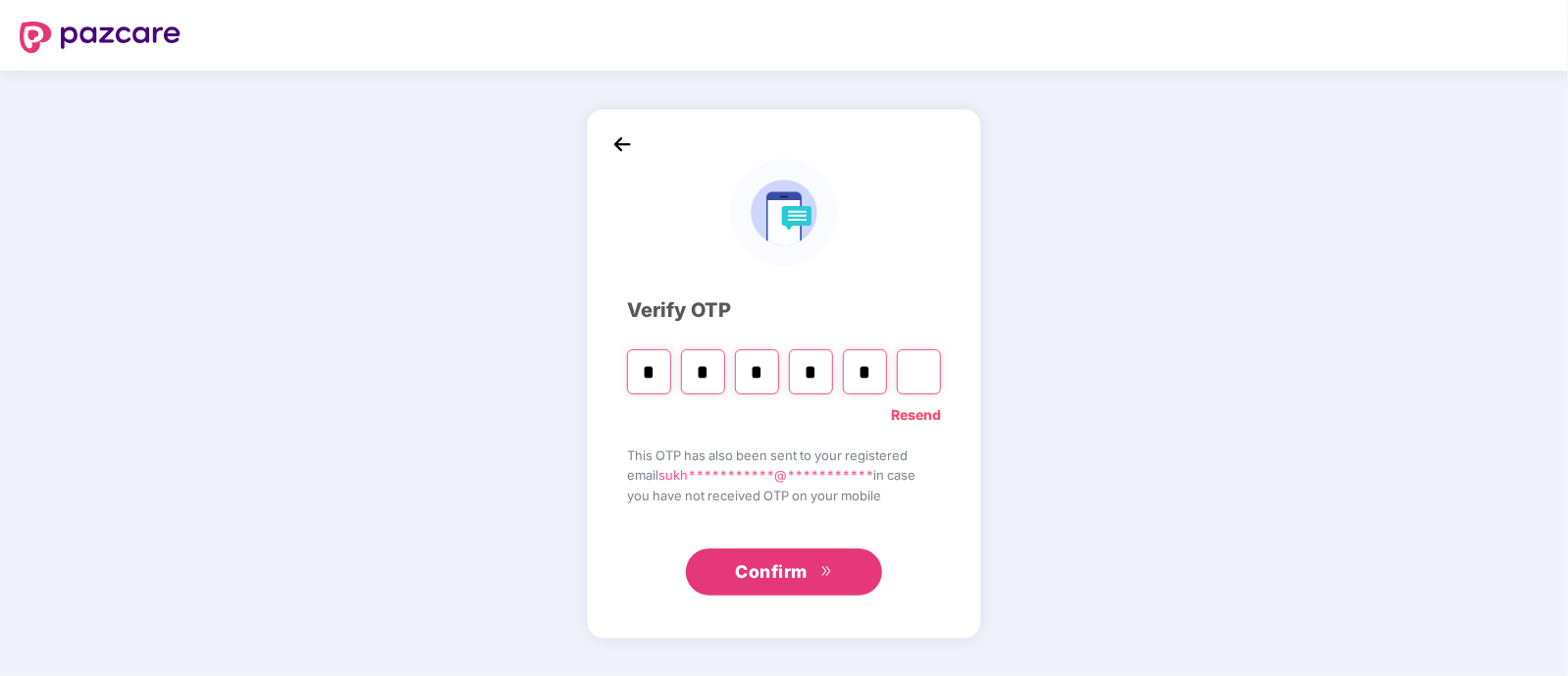 type on "*" 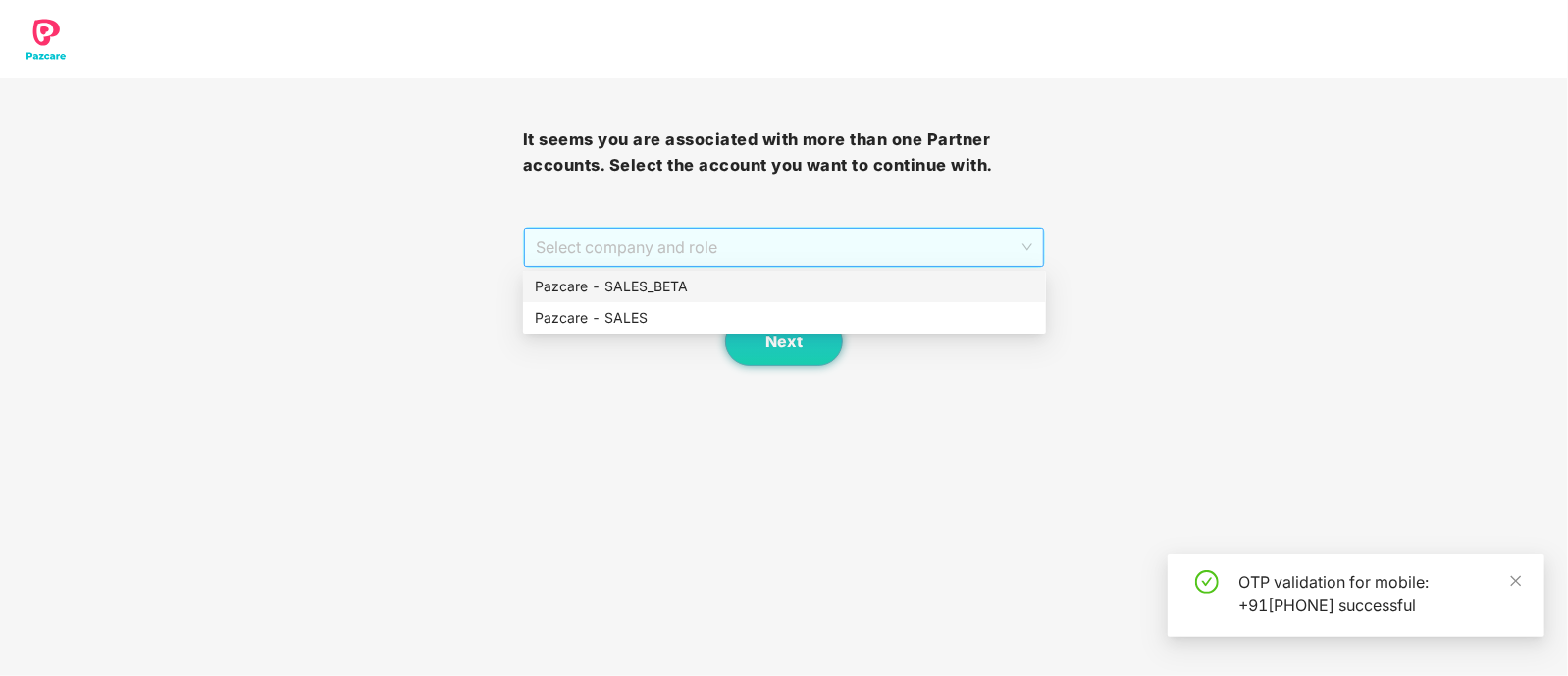 click on "Select company and role" at bounding box center [784, 247] 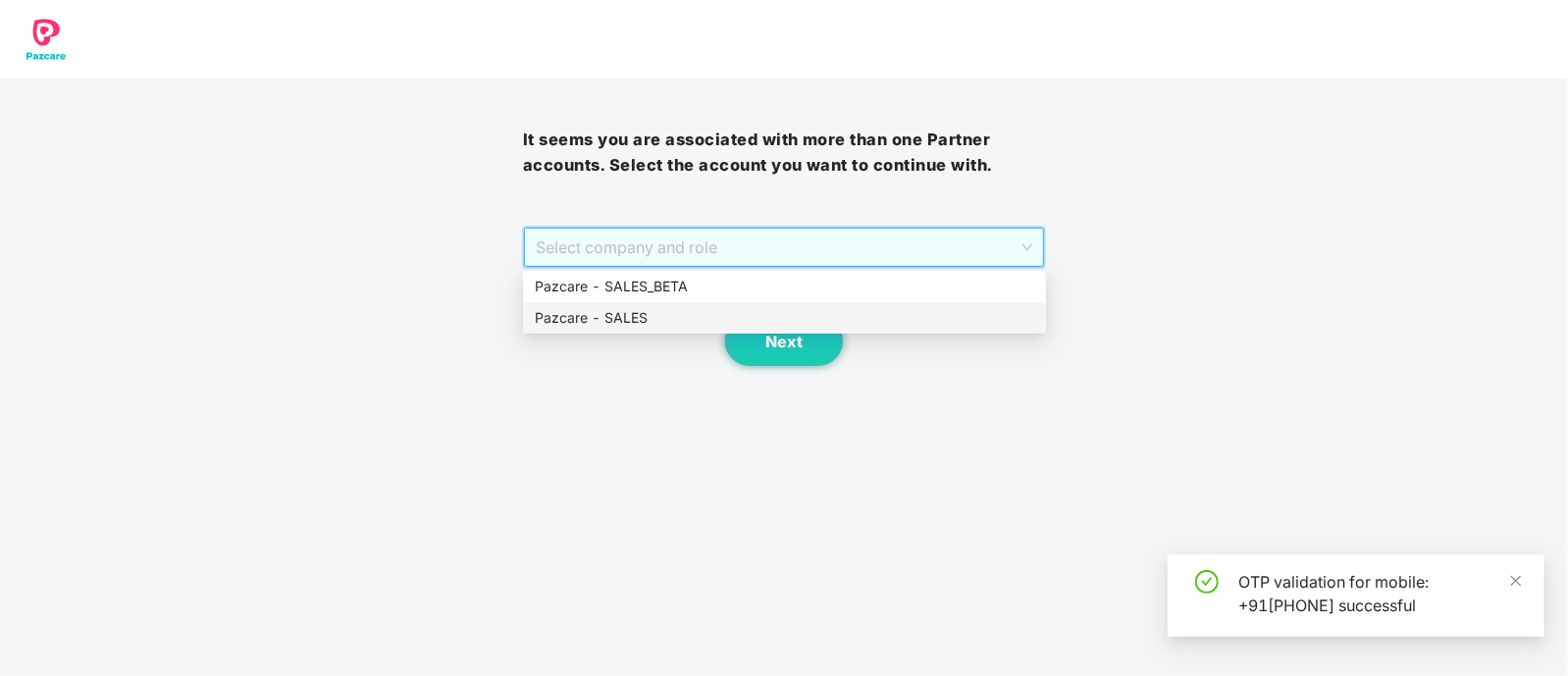 click on "Pazcare - SALES" at bounding box center (784, 318) 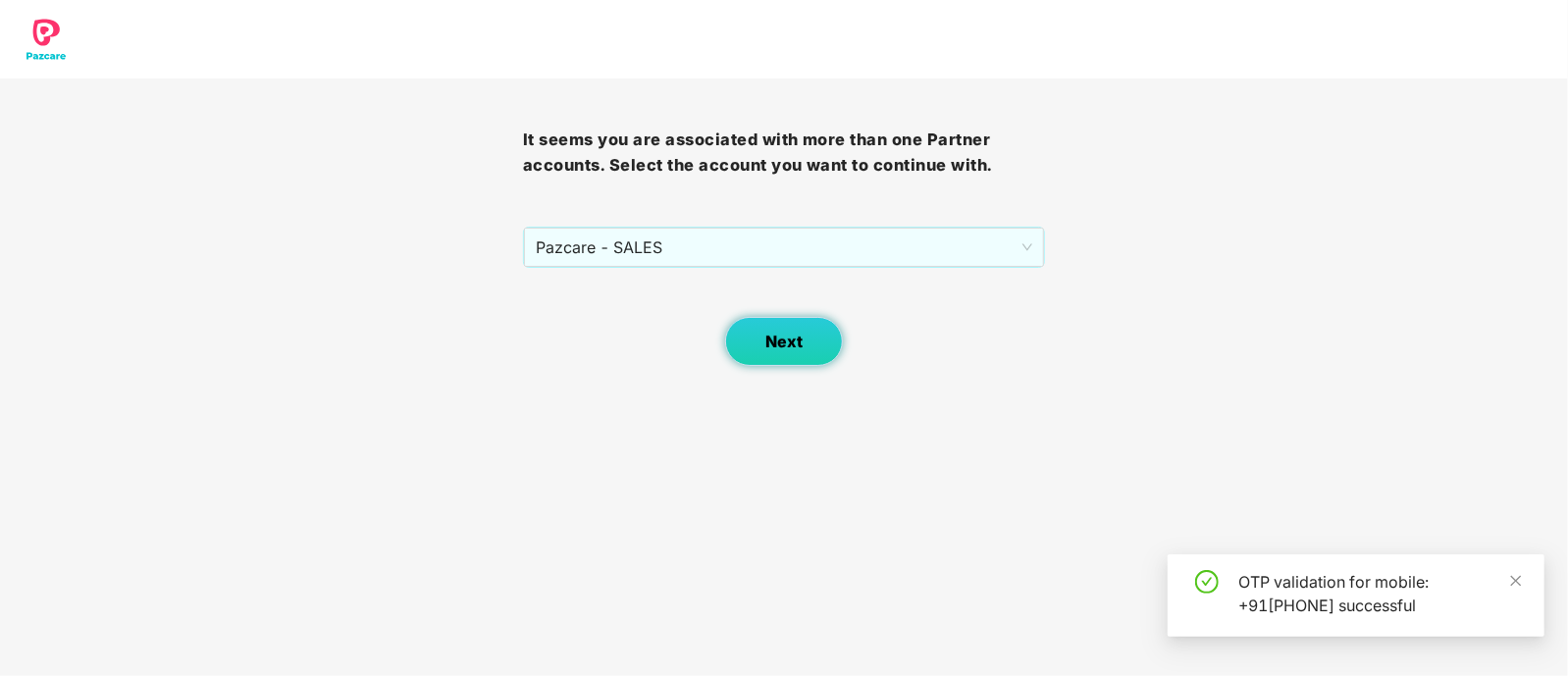 click on "Next" at bounding box center (784, 341) 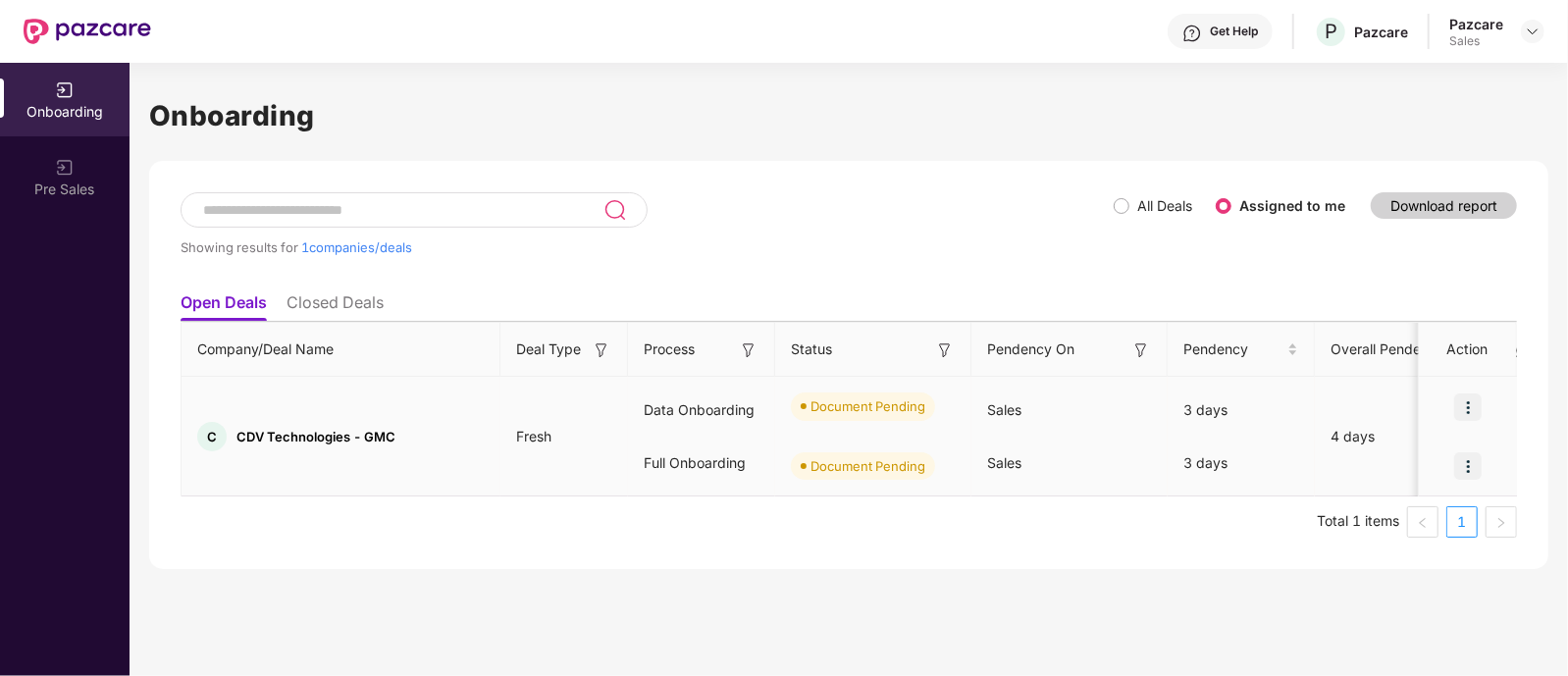 click on "Fresh" at bounding box center (534, 436) 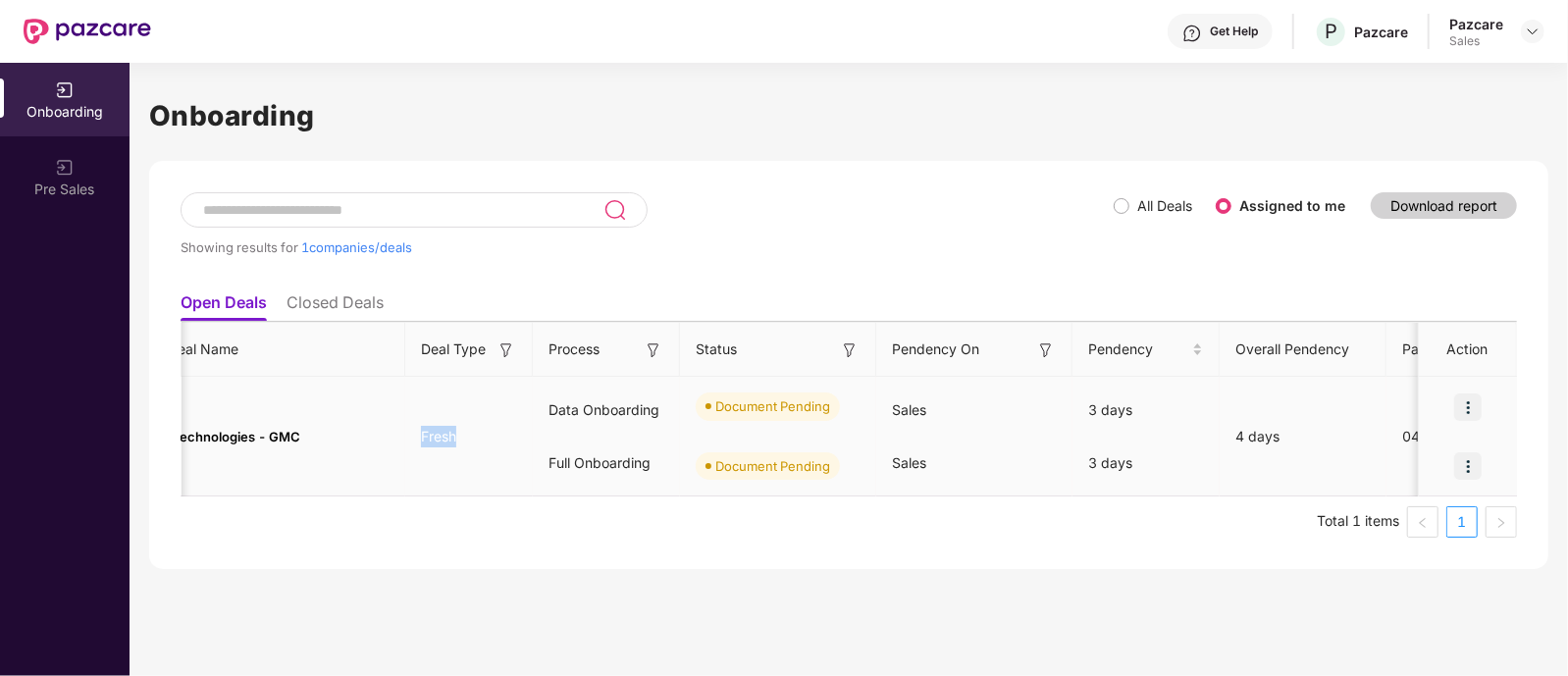 click on "C CDV Technologies - GMC Fresh Data Onboarding Full Onboarding Document Pending Document Pending Sales Sales 3 days 3 days 4 days 04 Aug 2025 ₹2,15,753 [LAST] [FIRST] [MIDDLE] [EMAIL]" at bounding box center [1521, 437] 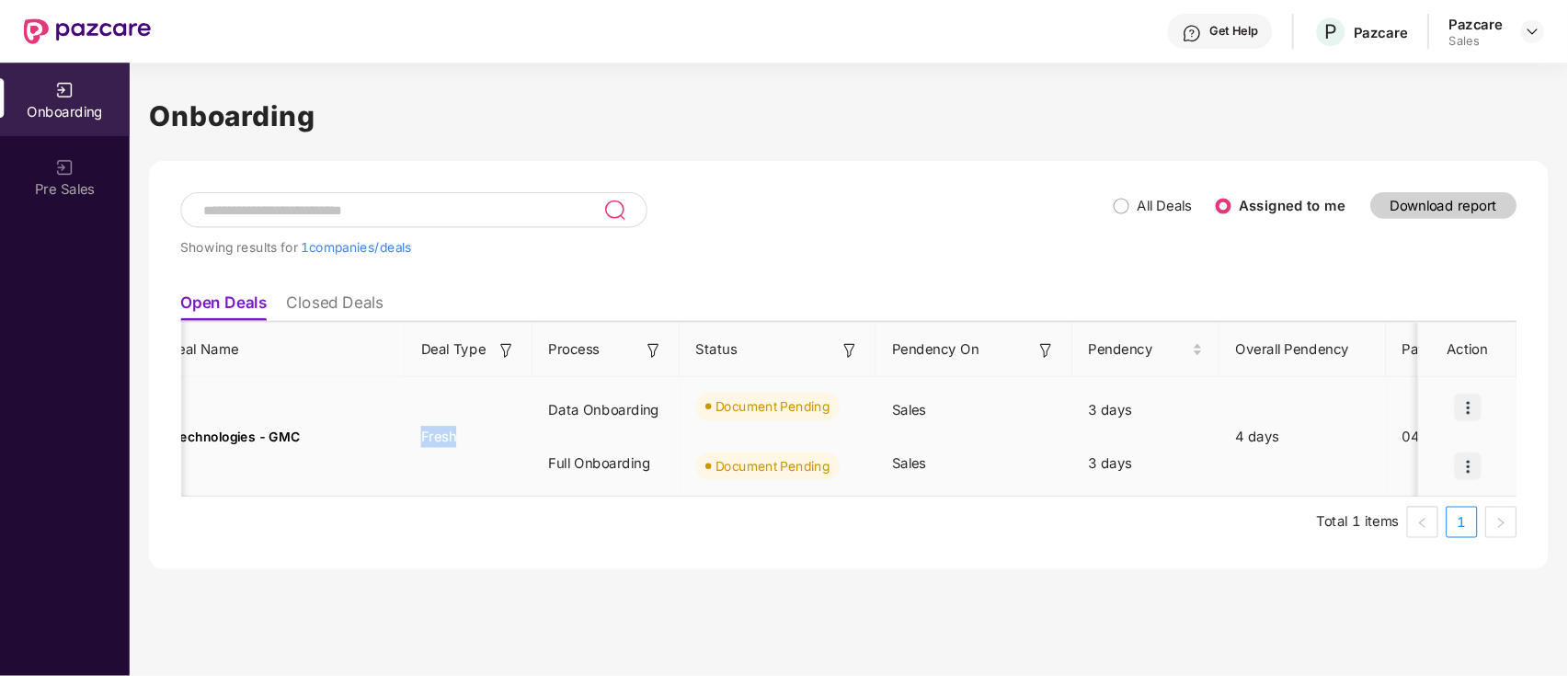 scroll, scrollTop: 0, scrollLeft: 91, axis: horizontal 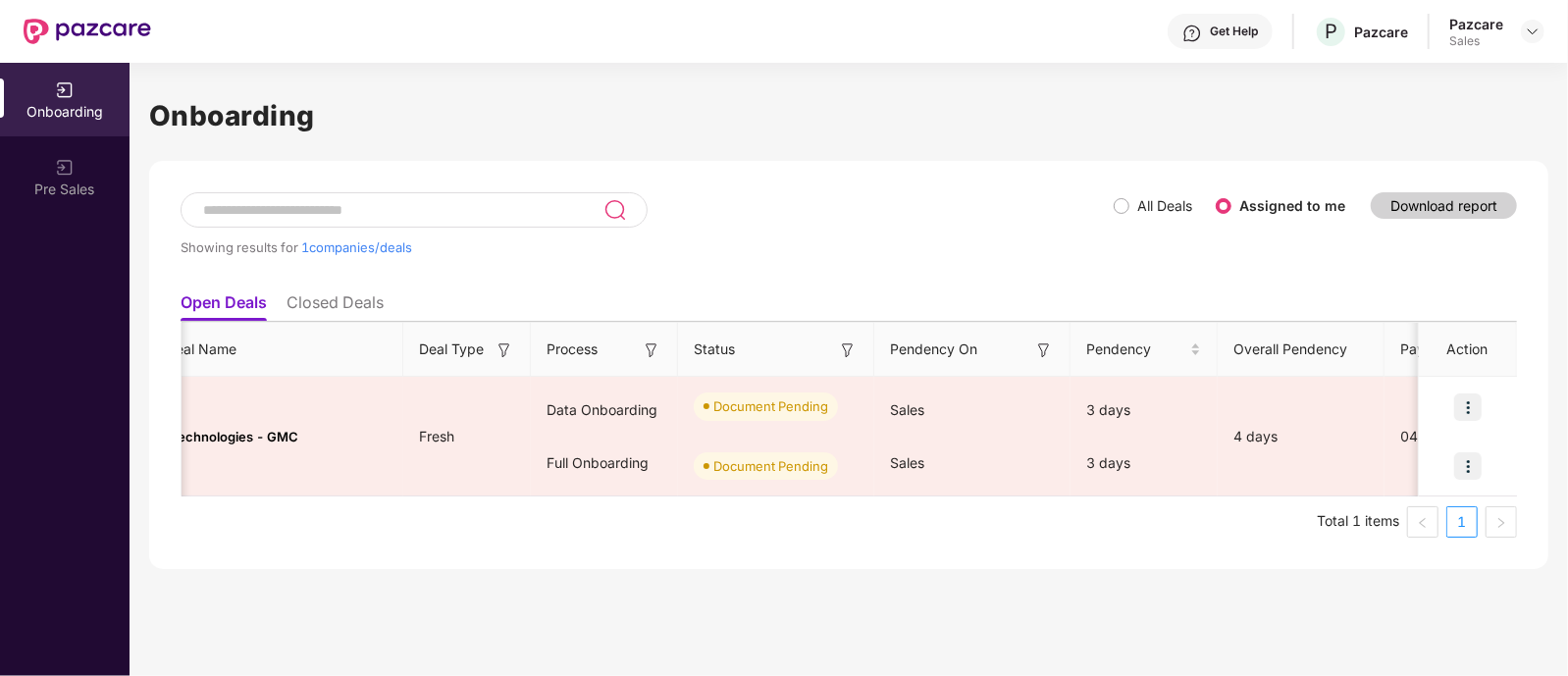 click on "Total 1 items 1" at bounding box center (849, 522) 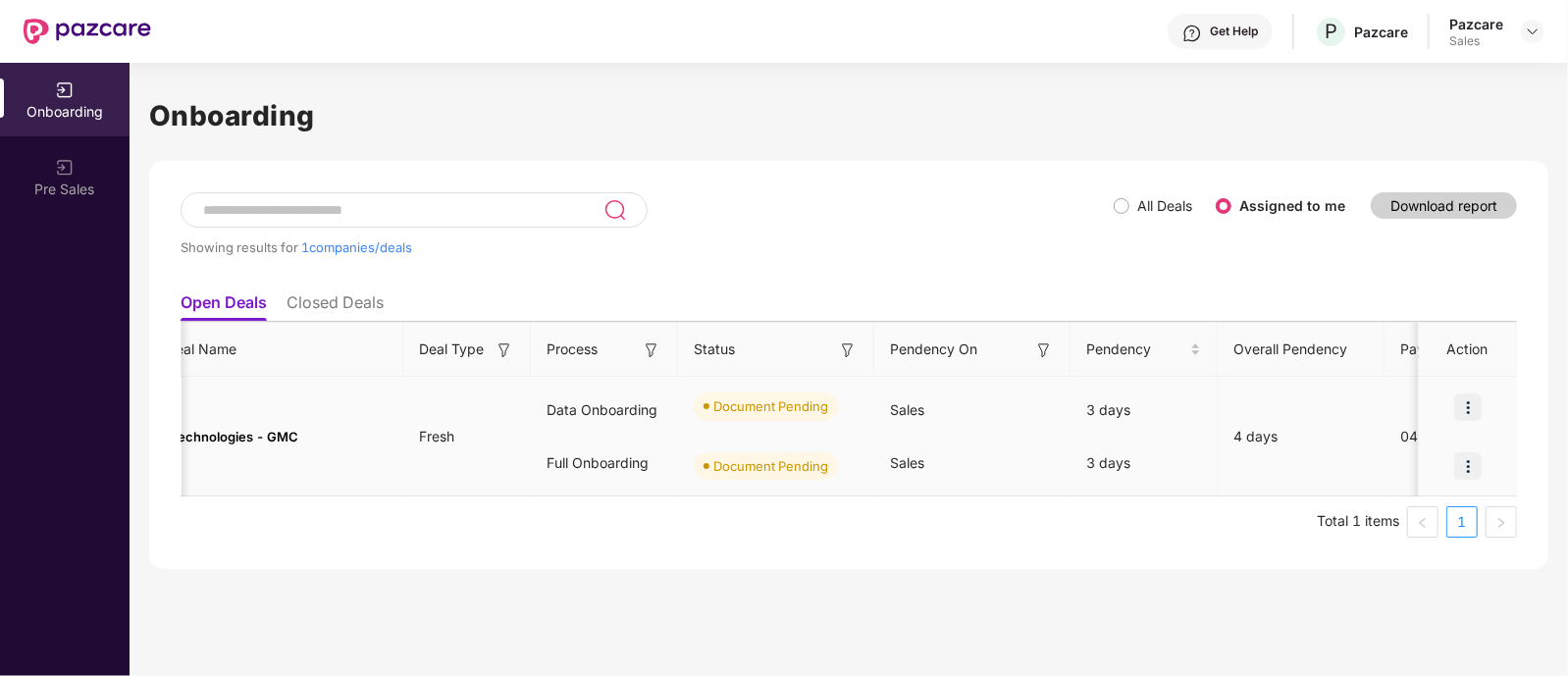 click at bounding box center (1468, 407) 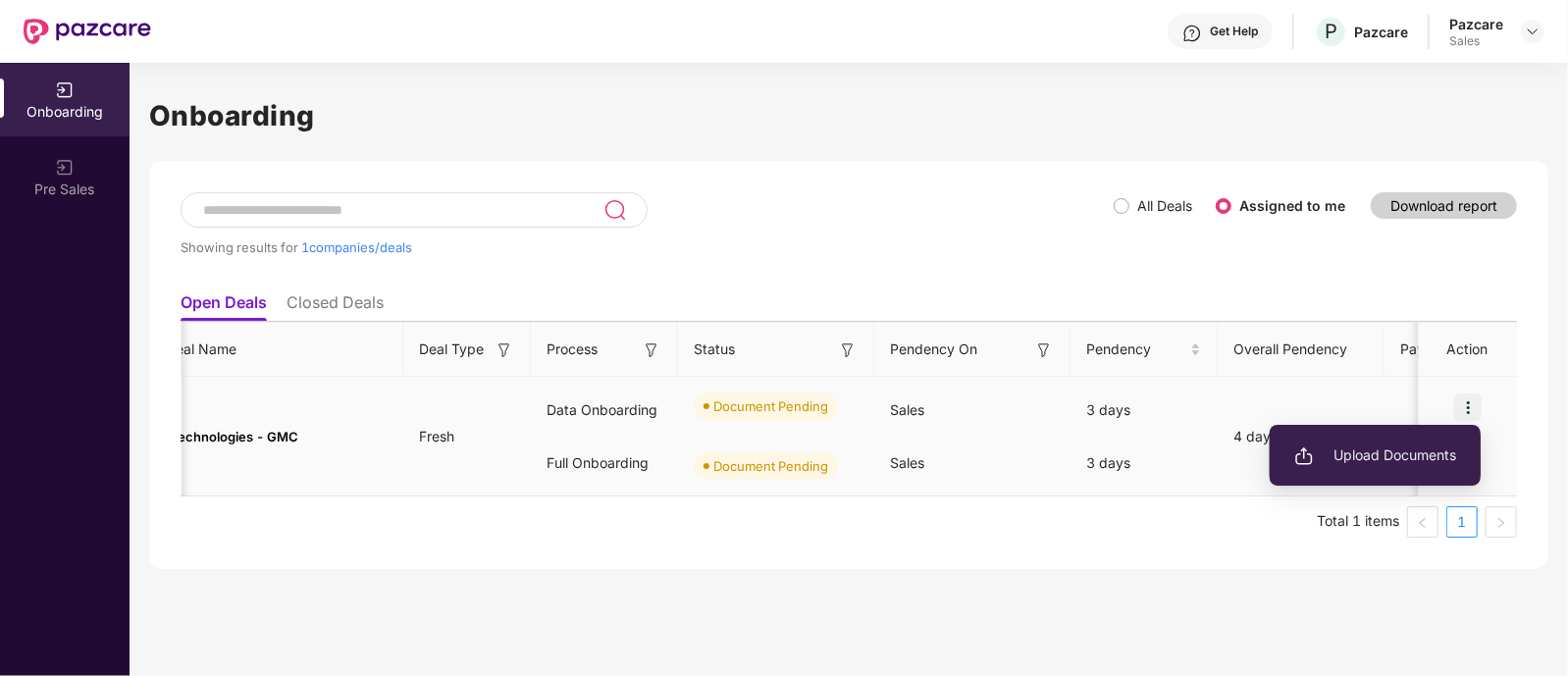 click on "Upload Documents" at bounding box center [1375, 455] 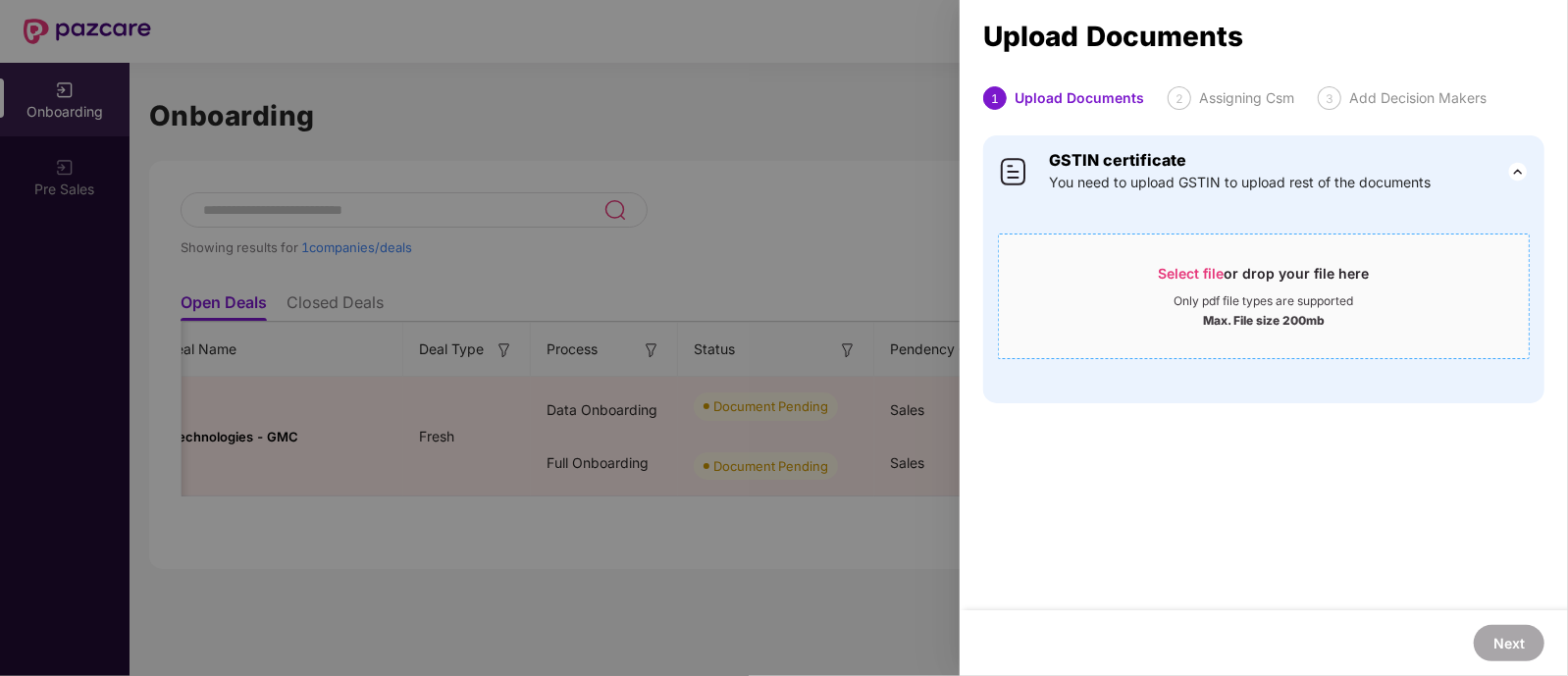 click on "Select file  or drop your file here Only pdf file types are supported Max. File size 200mb" at bounding box center [1264, 296] 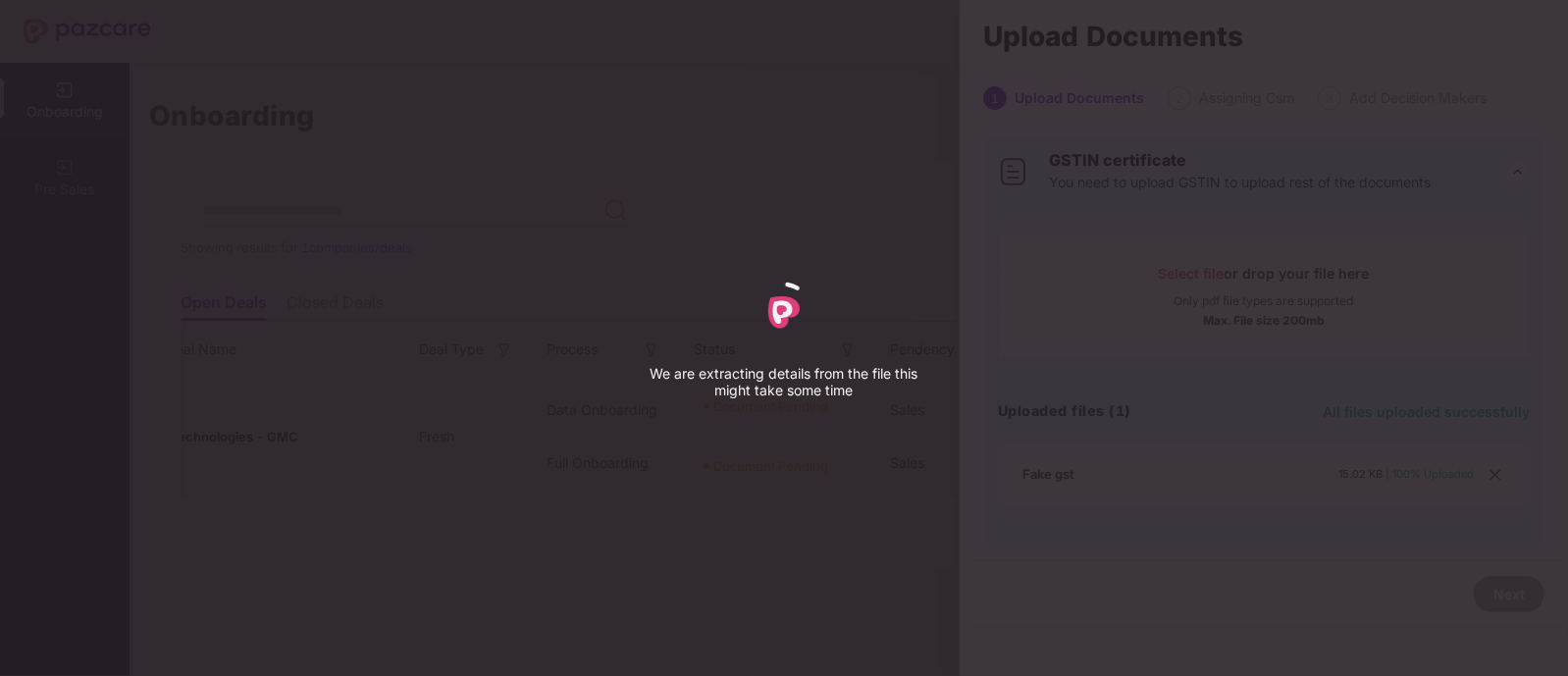 select on "****" 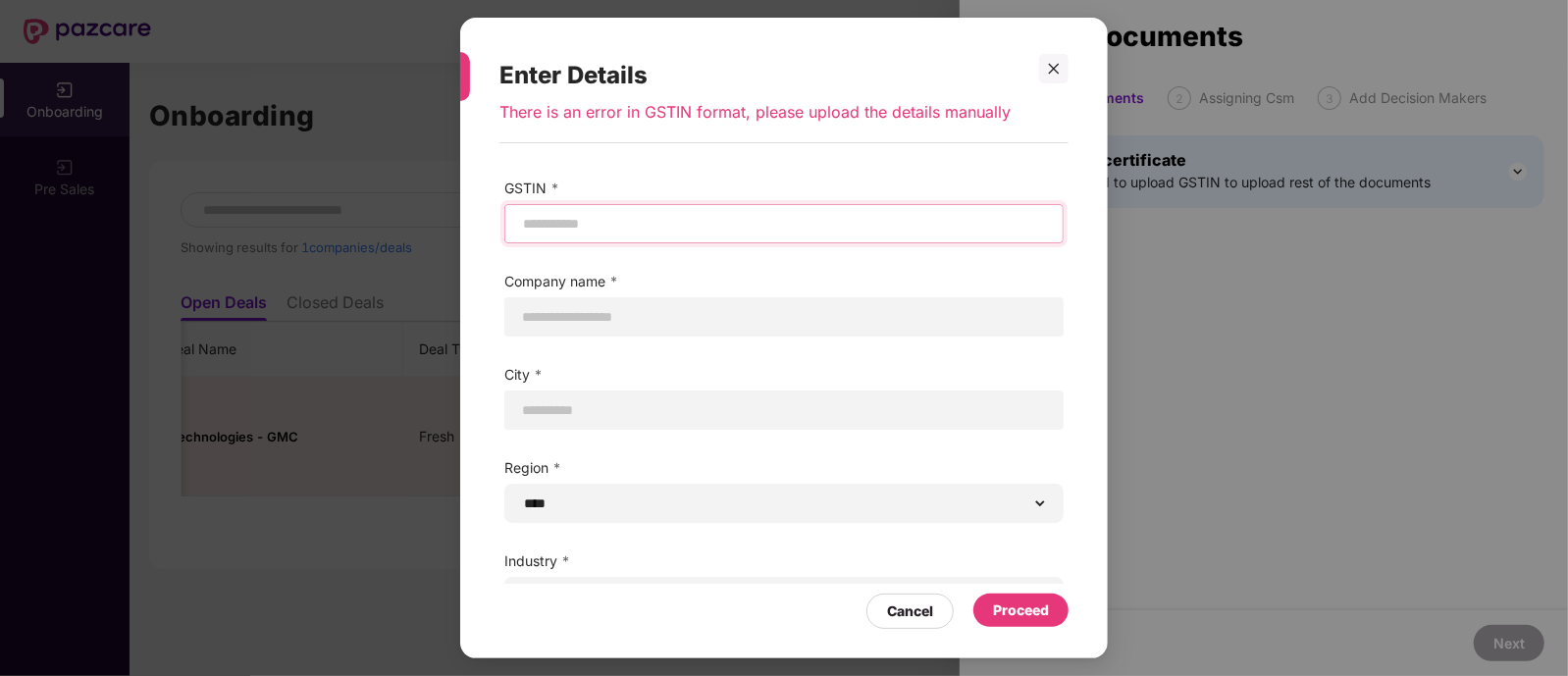 click at bounding box center (784, 224) 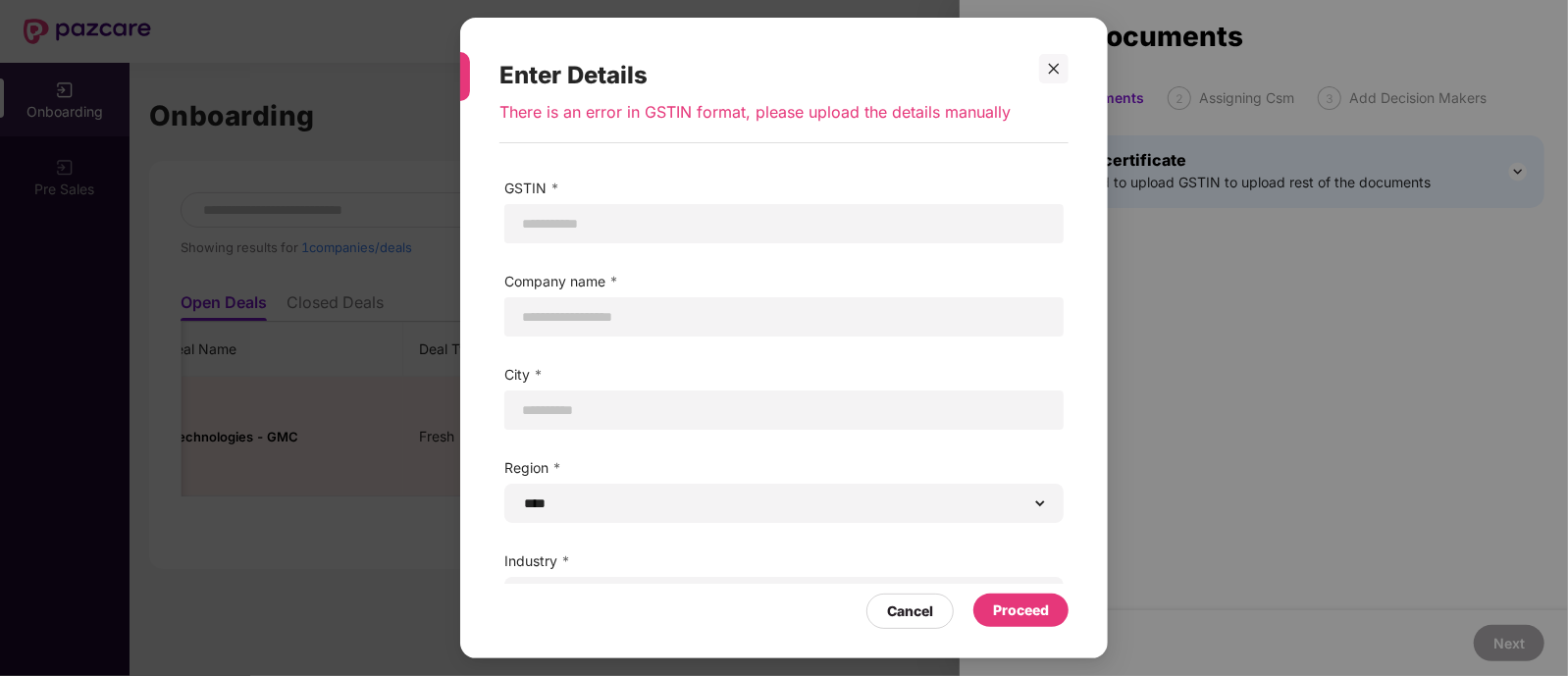 click on "GSTIN   *" at bounding box center (784, 188) 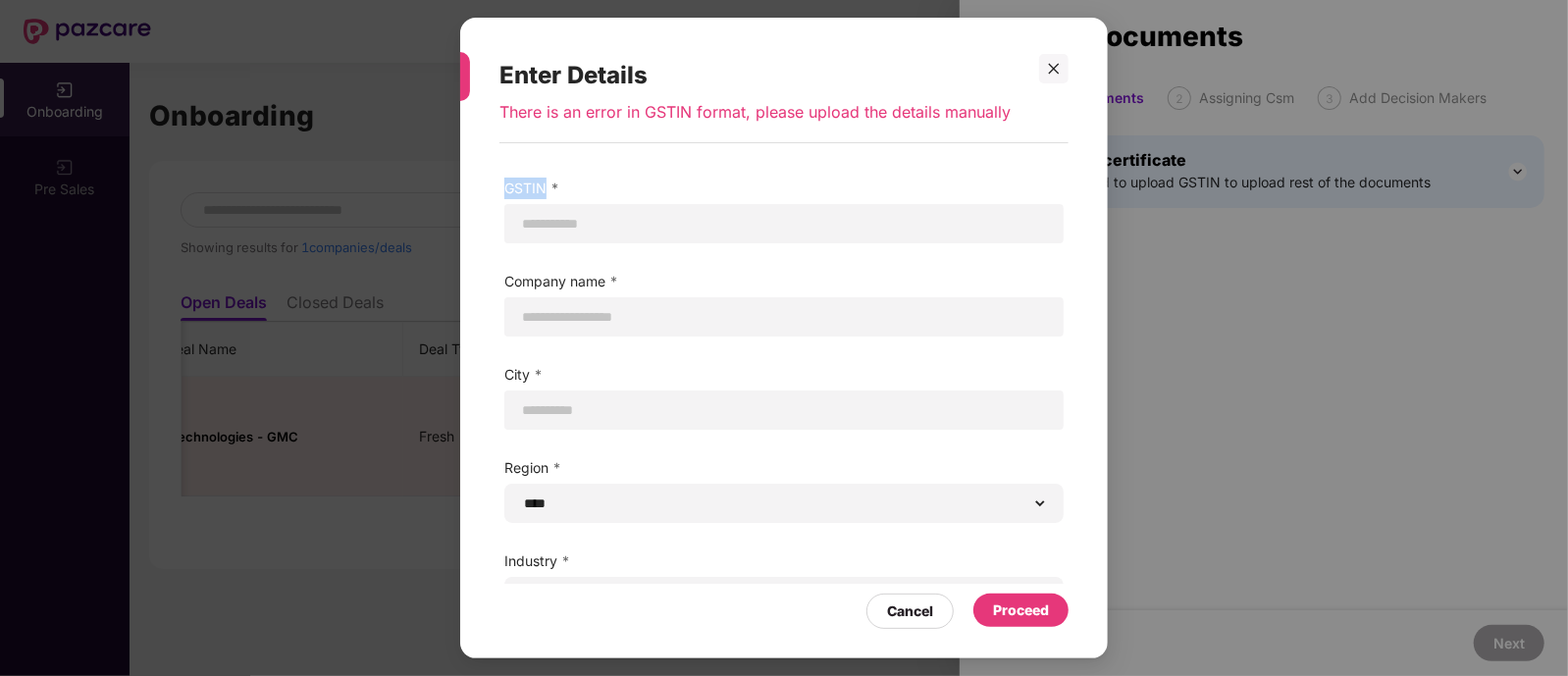 click on "GSTIN   *" at bounding box center [784, 188] 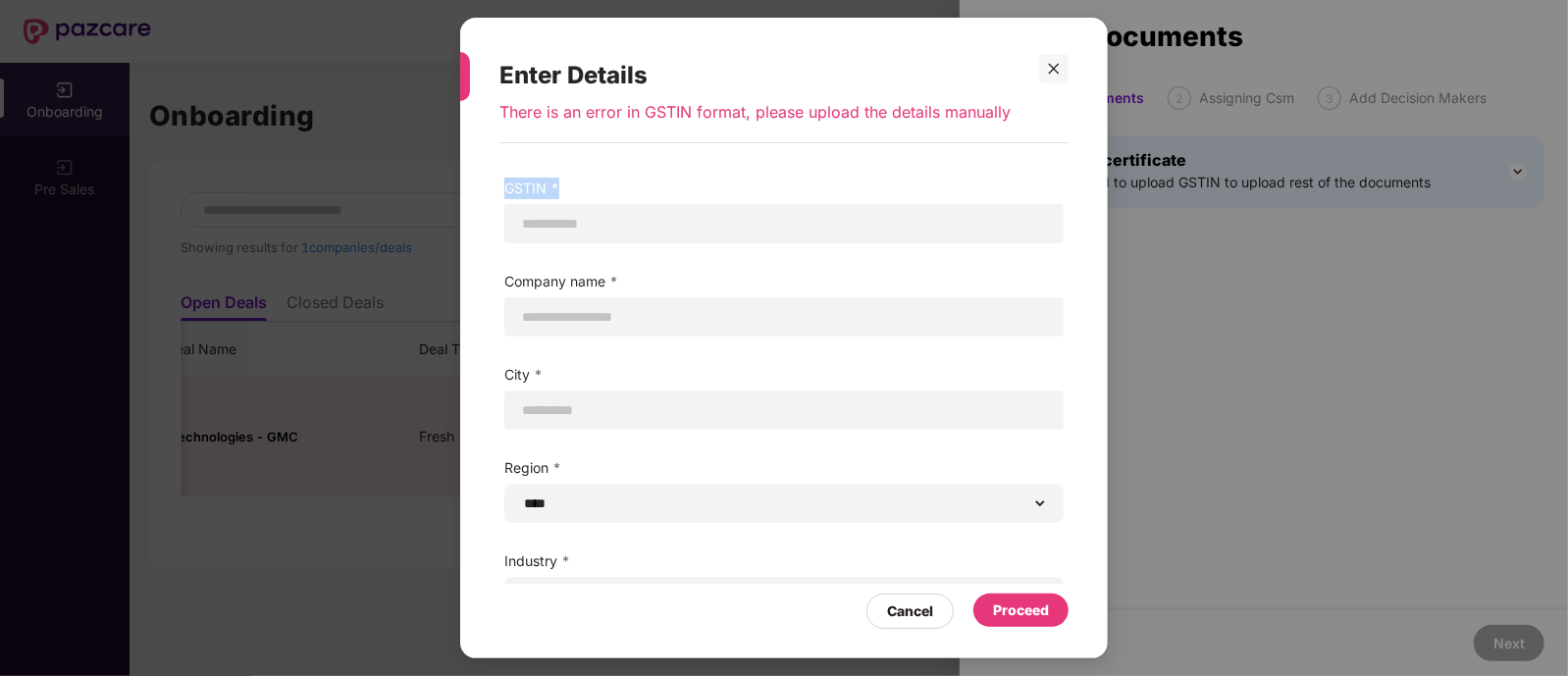 click on "GSTIN   *" at bounding box center [784, 188] 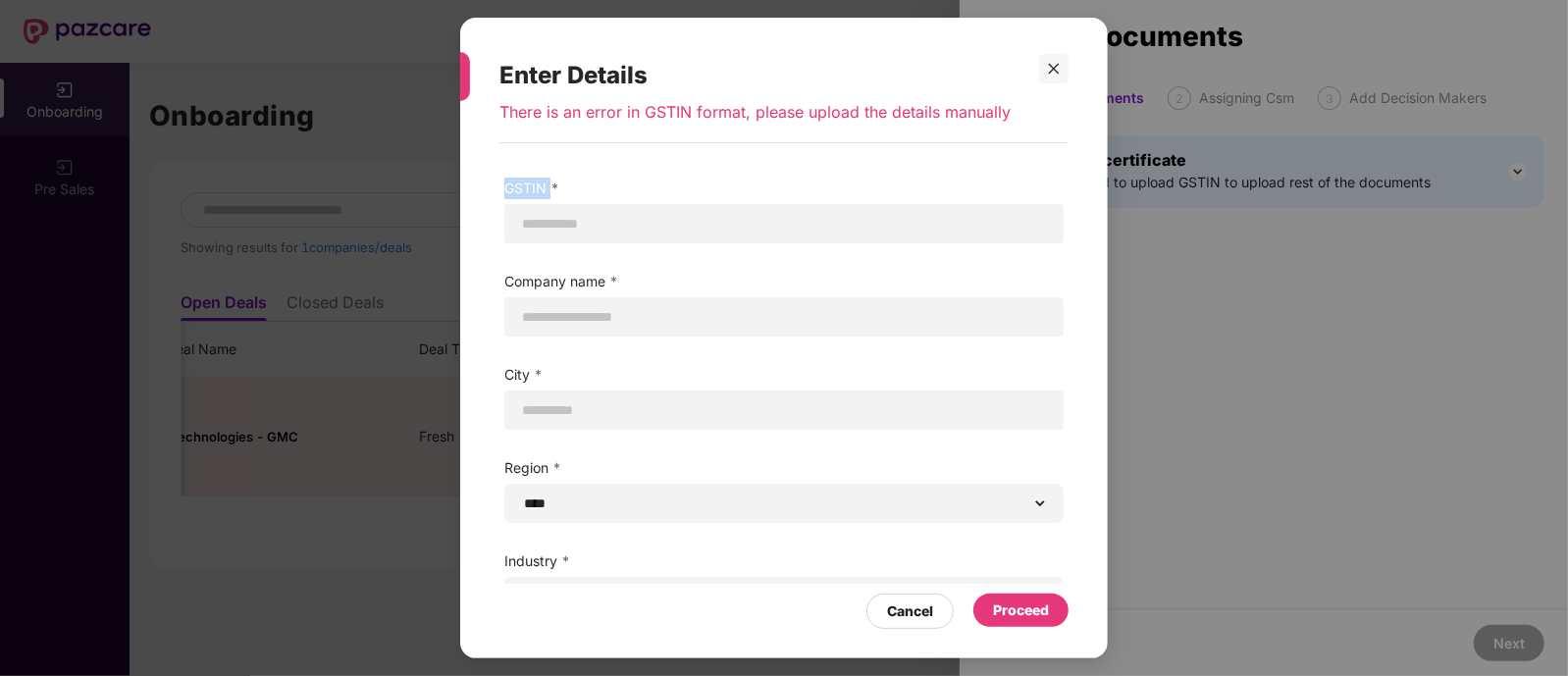 click on "GSTIN   *" at bounding box center (784, 188) 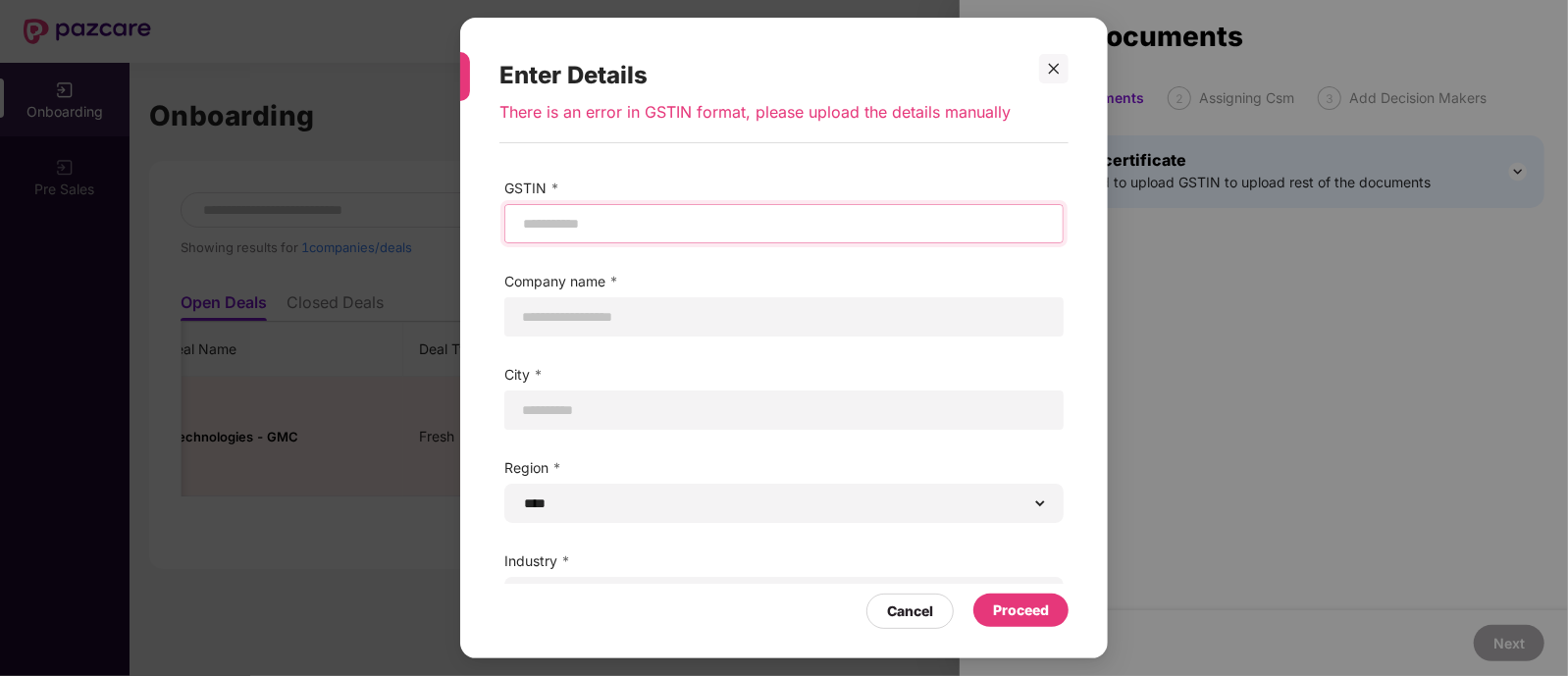 click at bounding box center (784, 224) 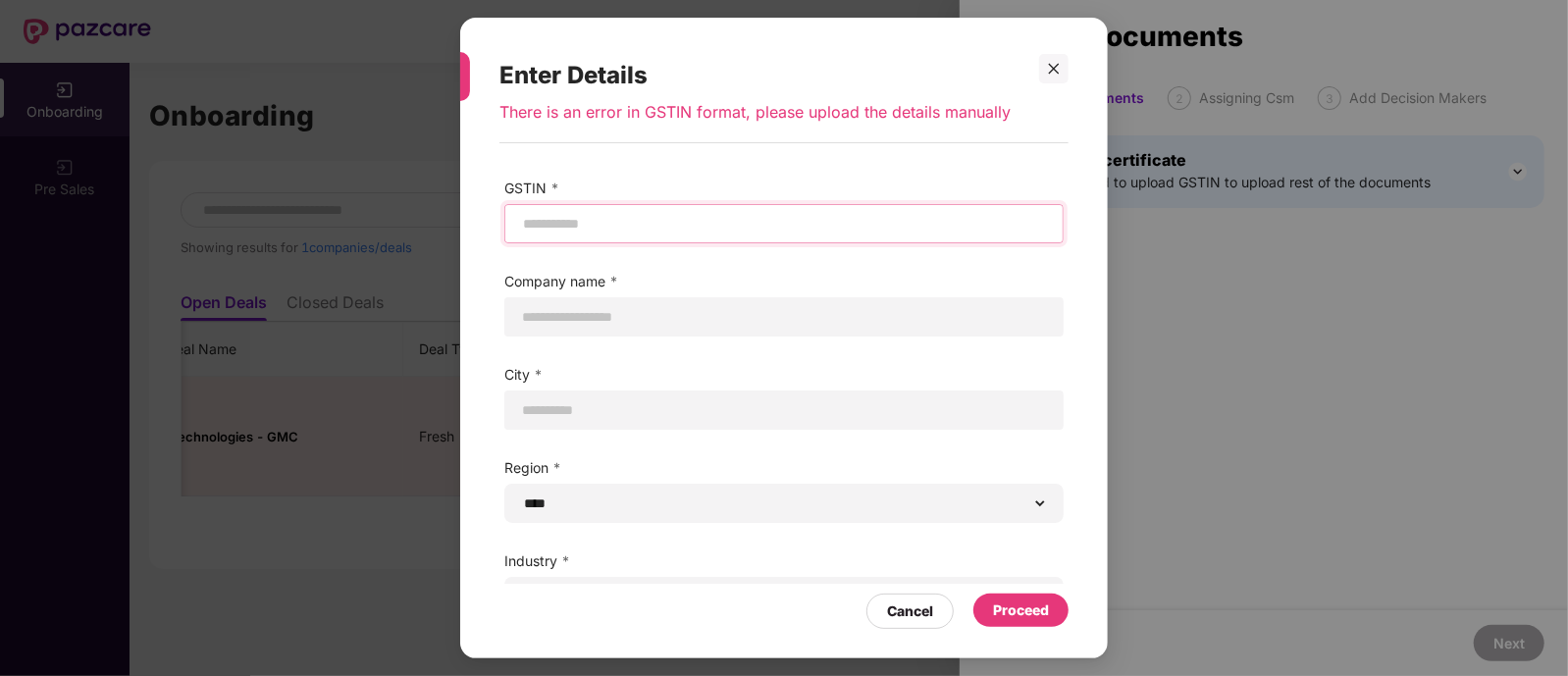 click at bounding box center (784, 224) 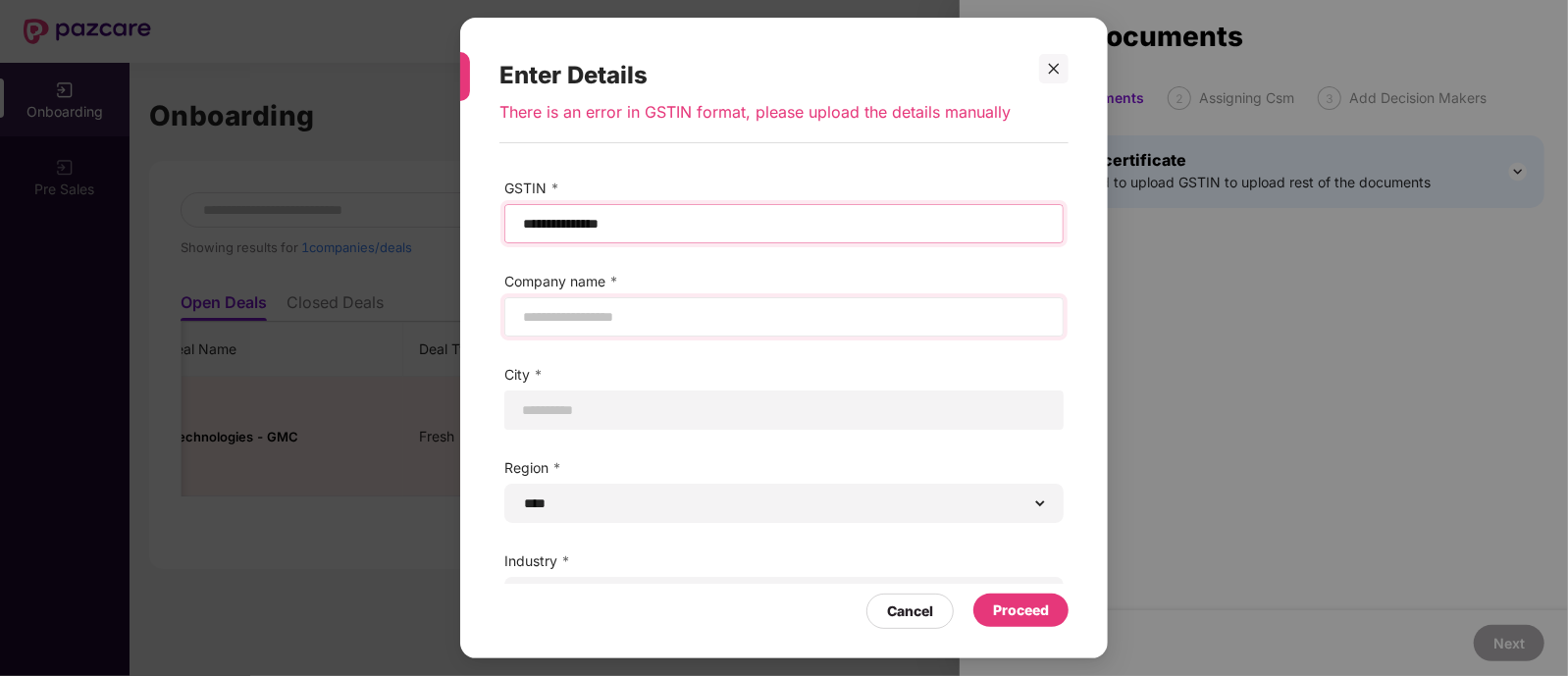 type on "**********" 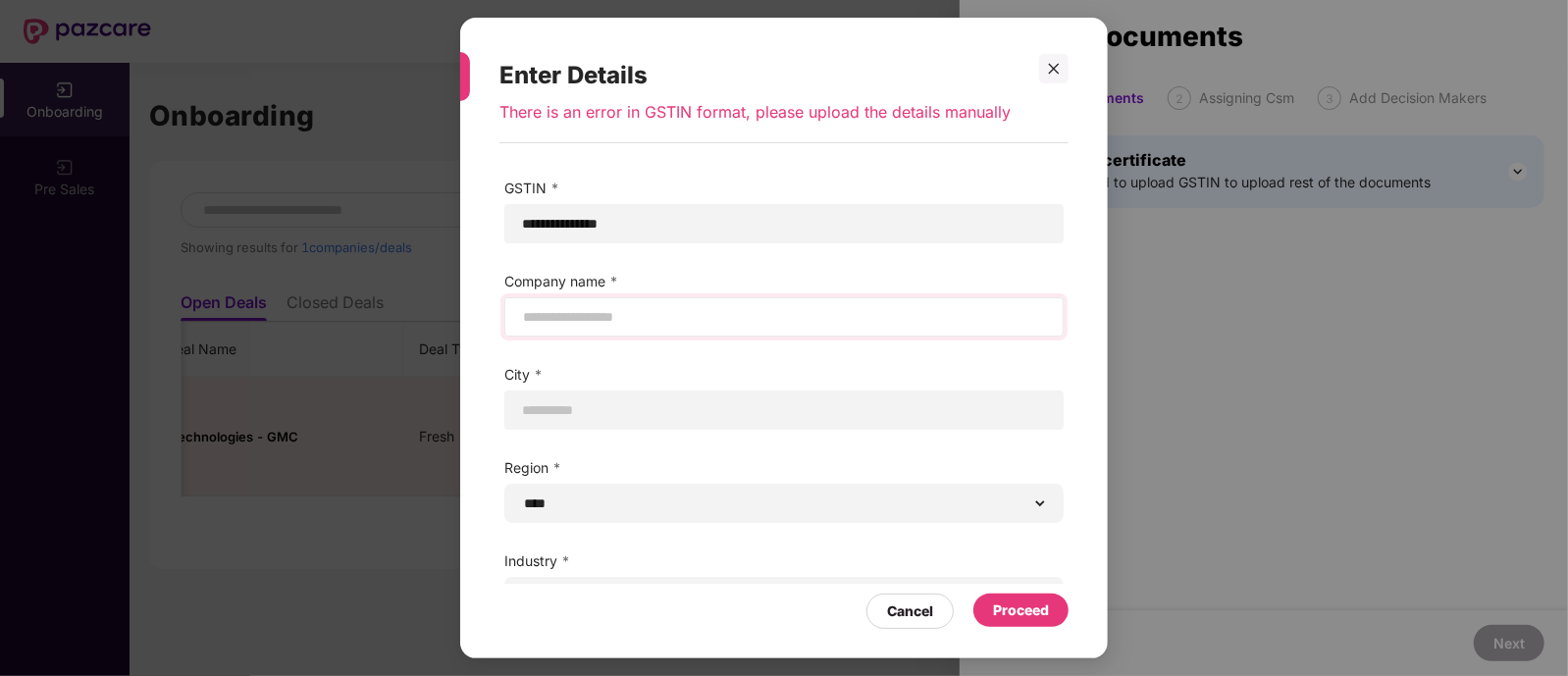 click at bounding box center (784, 317) 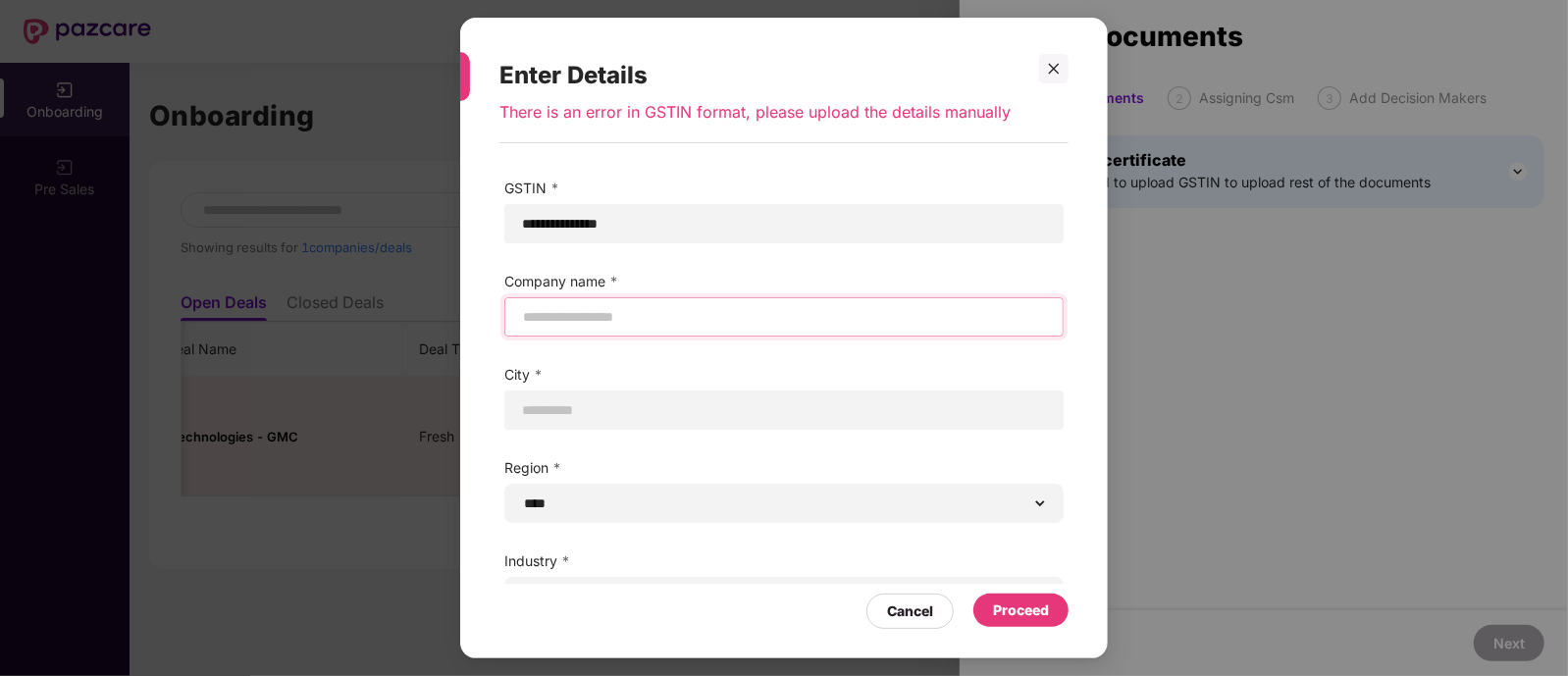 click at bounding box center [784, 317] 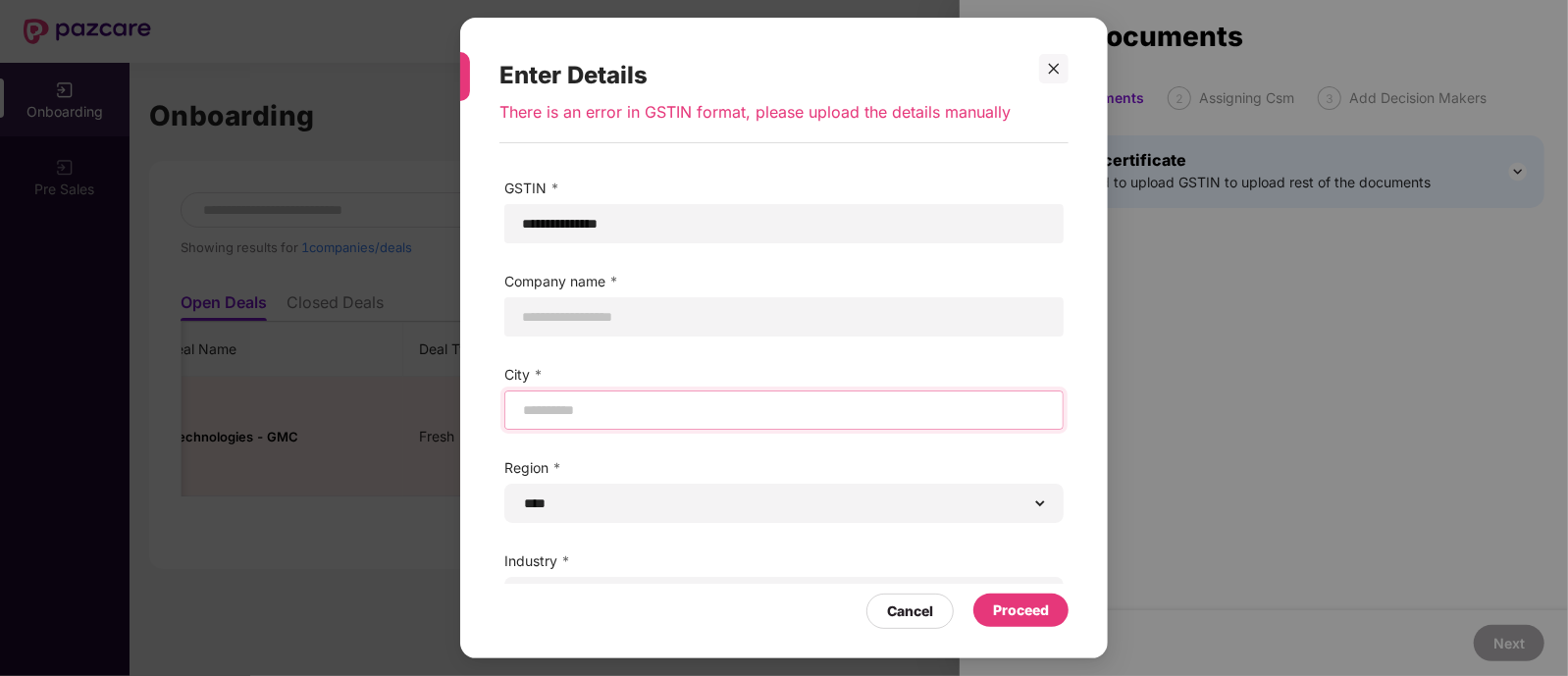 click at bounding box center [784, 410] 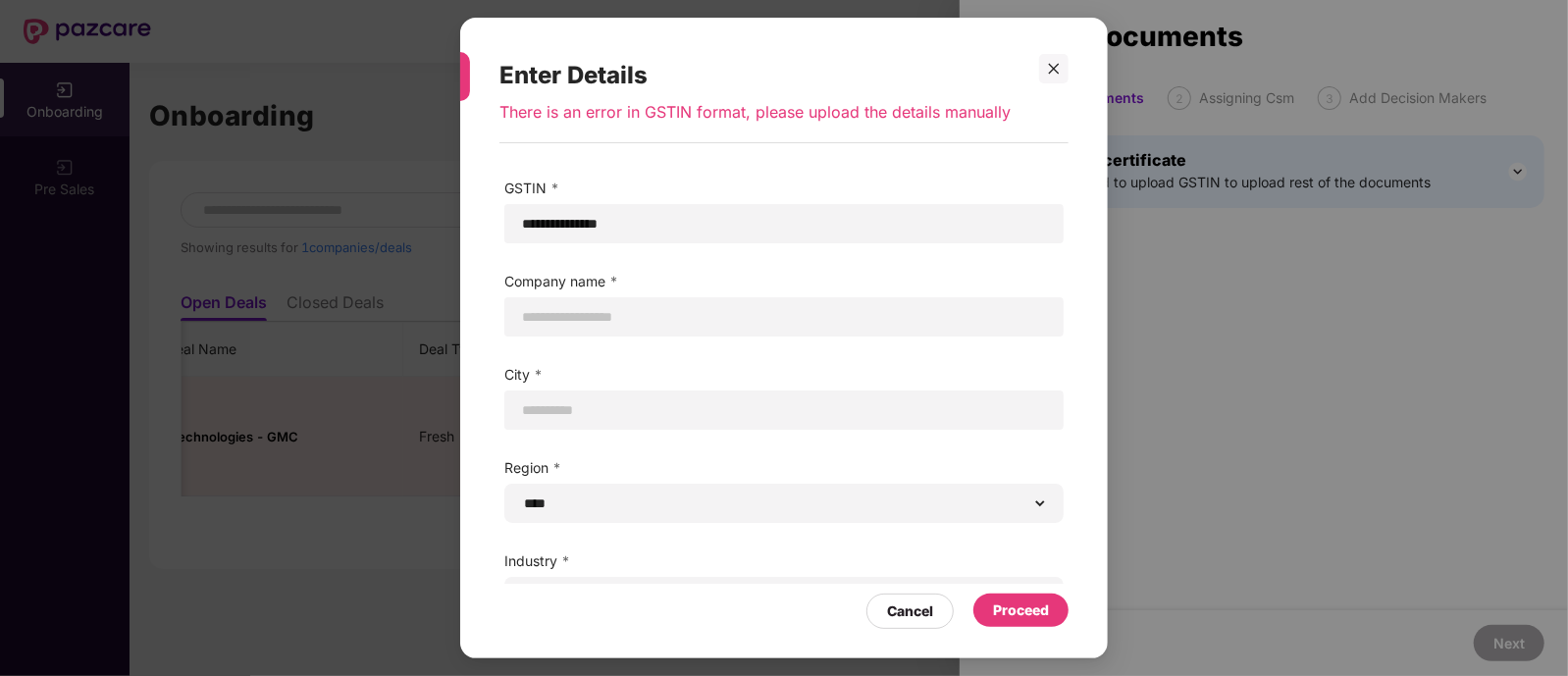 click on "Region   * ****** **** **** ***** *****" at bounding box center (784, 480) 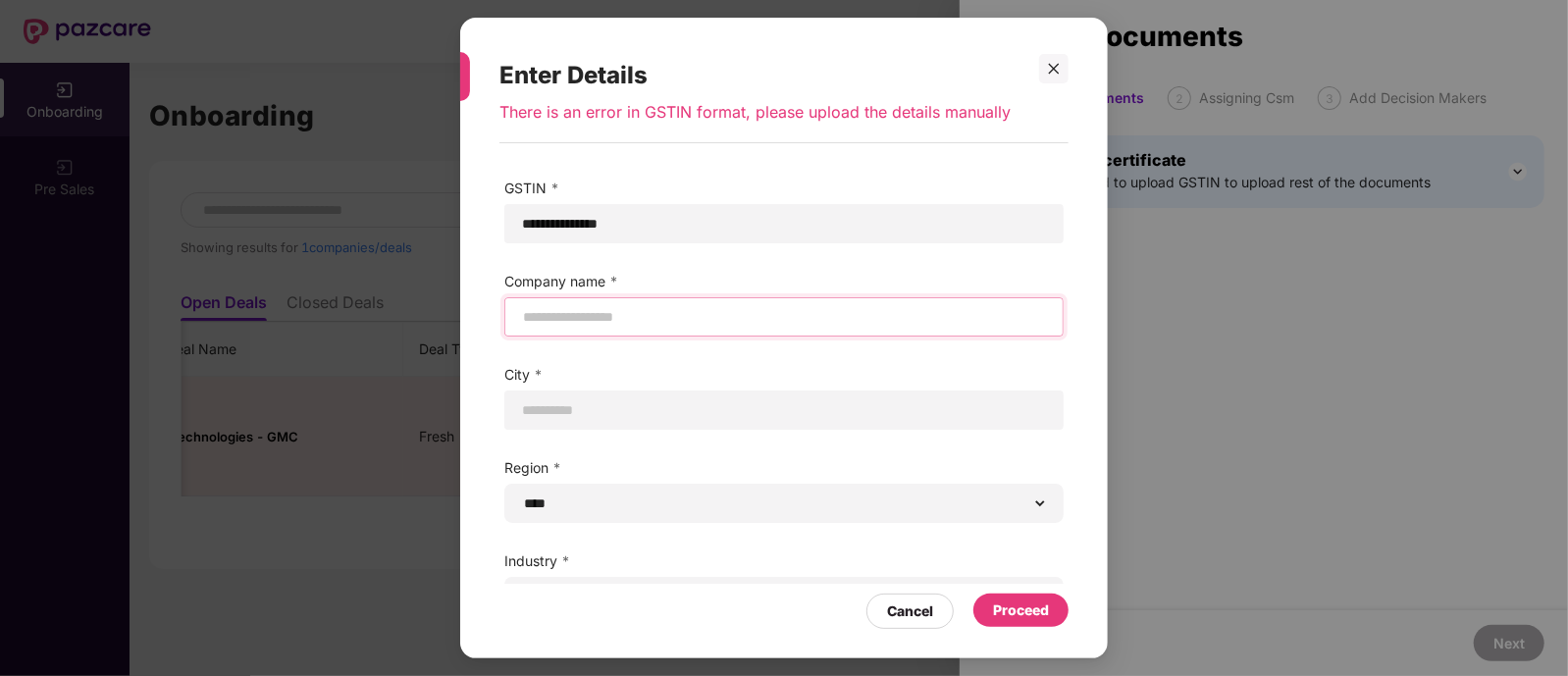 click at bounding box center [784, 317] 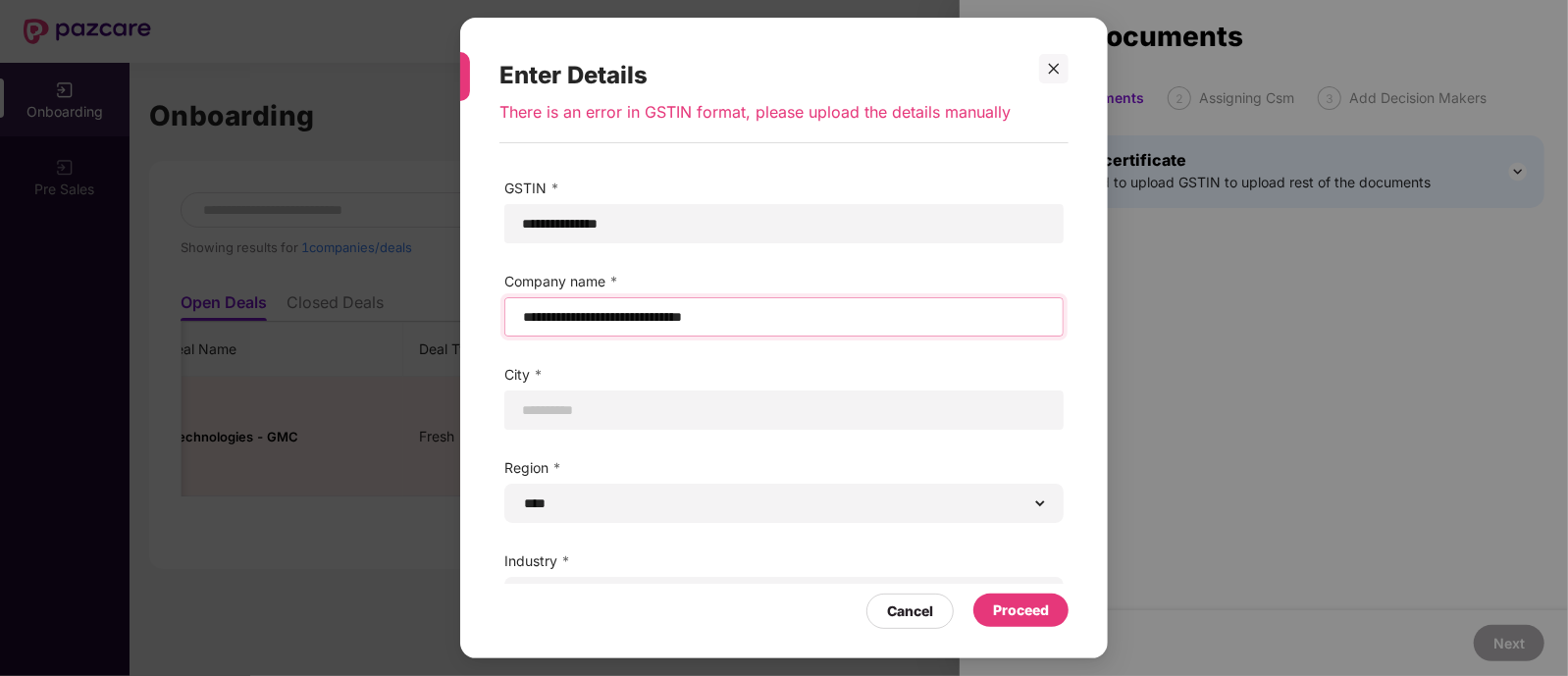 type on "**********" 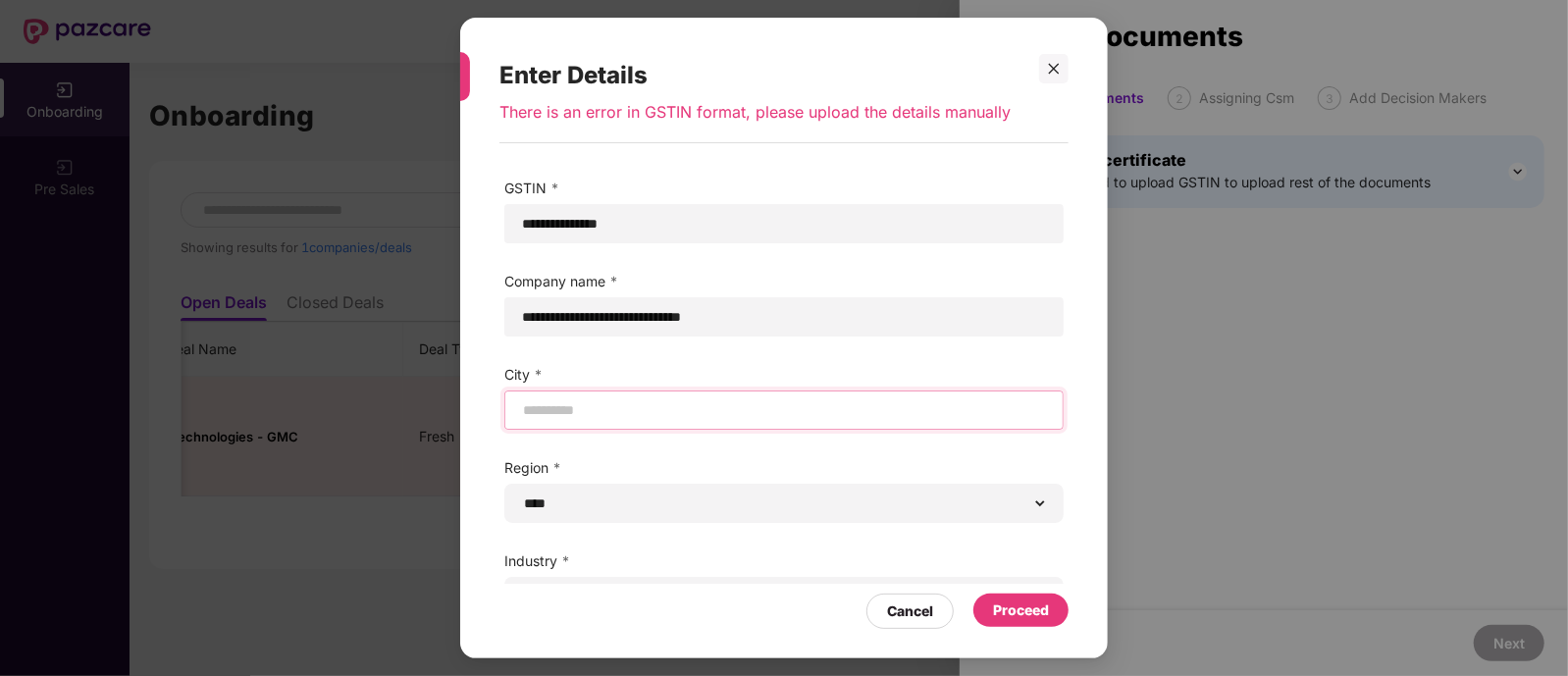 click at bounding box center [784, 410] 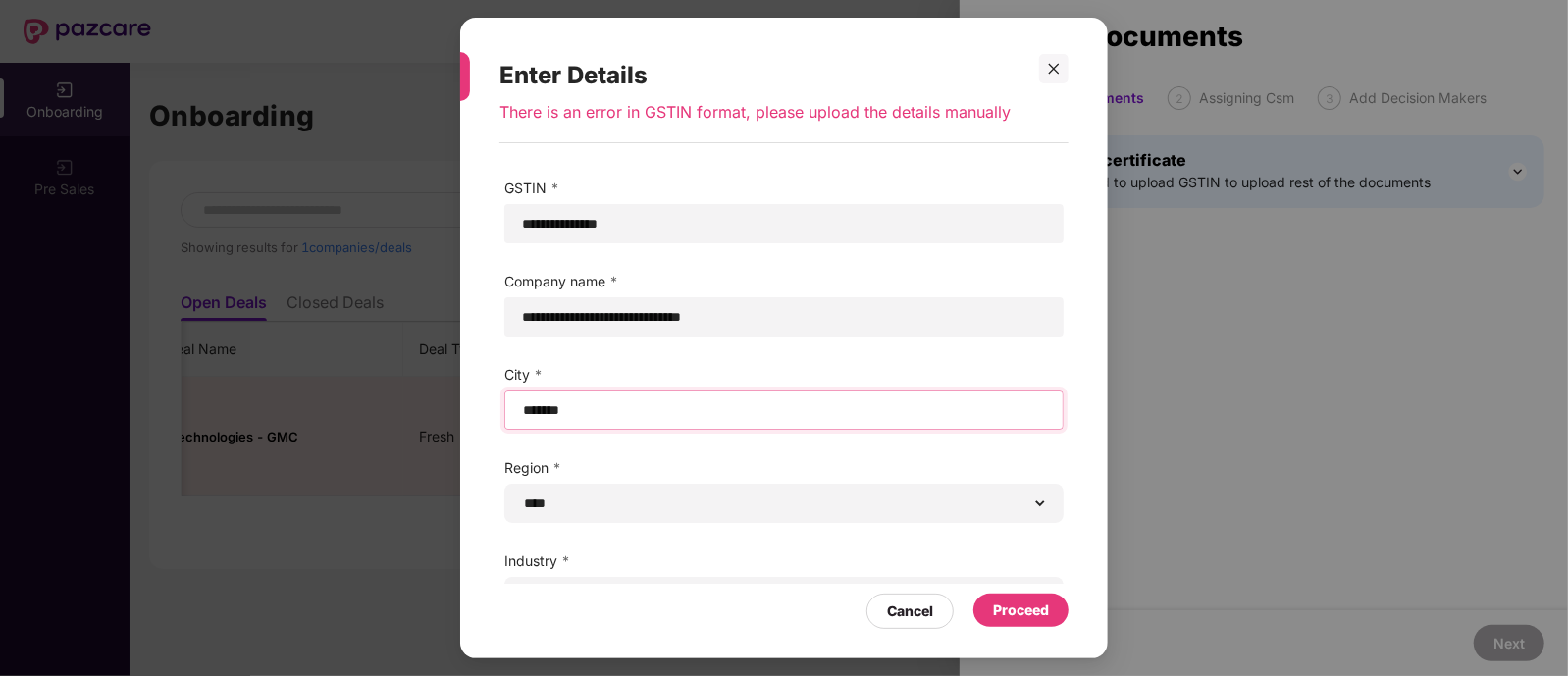 type on "*******" 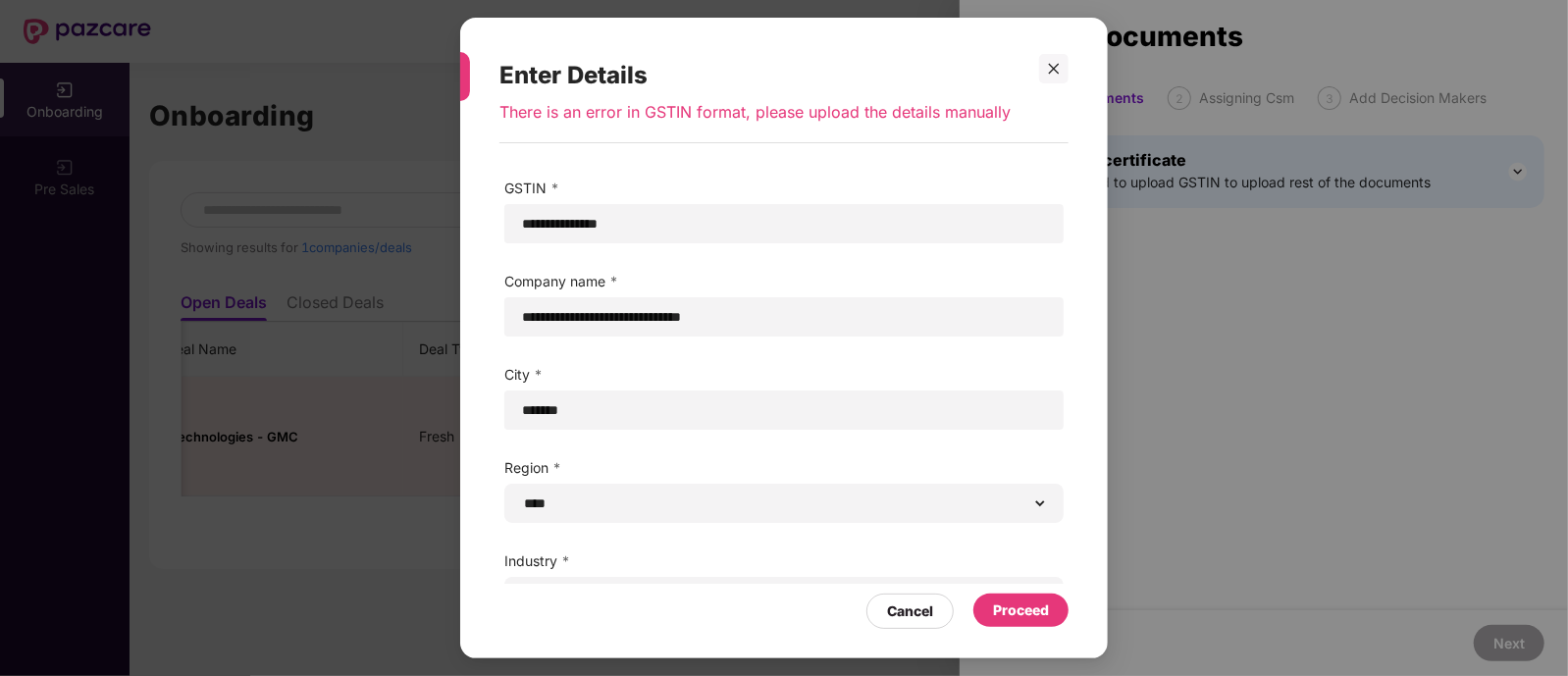 click on "**********" at bounding box center [784, 390] 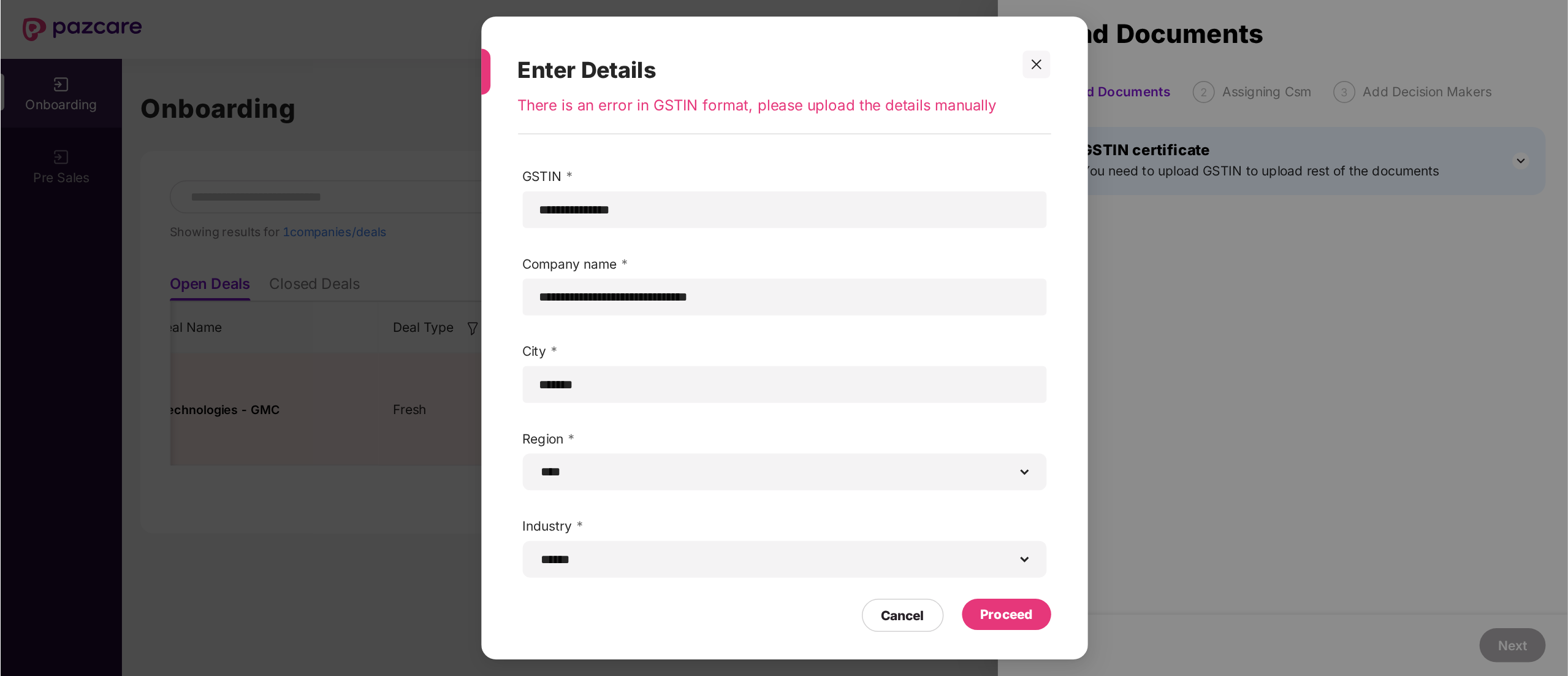 scroll, scrollTop: 0, scrollLeft: 61, axis: horizontal 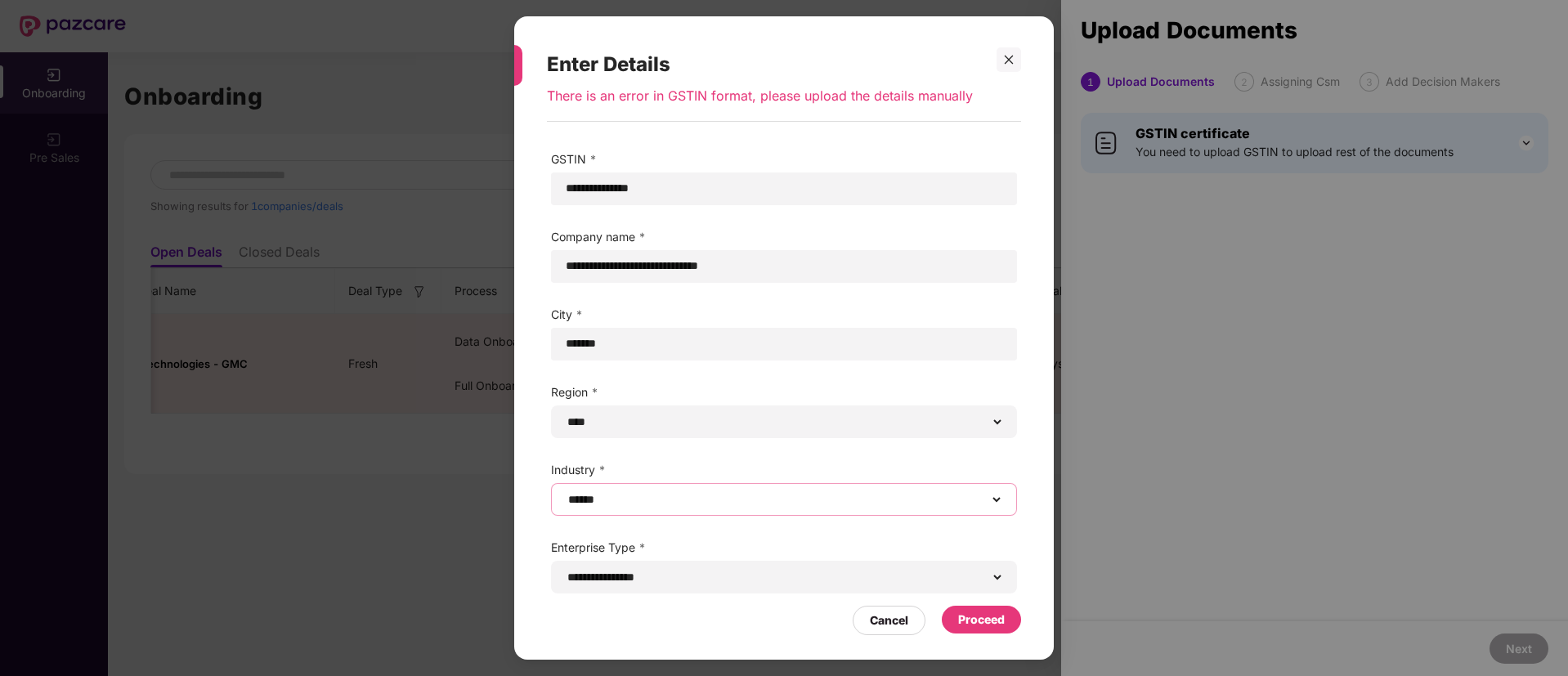 drag, startPoint x: 1213, startPoint y: 2, endPoint x: 910, endPoint y: 500, distance: 582.9348 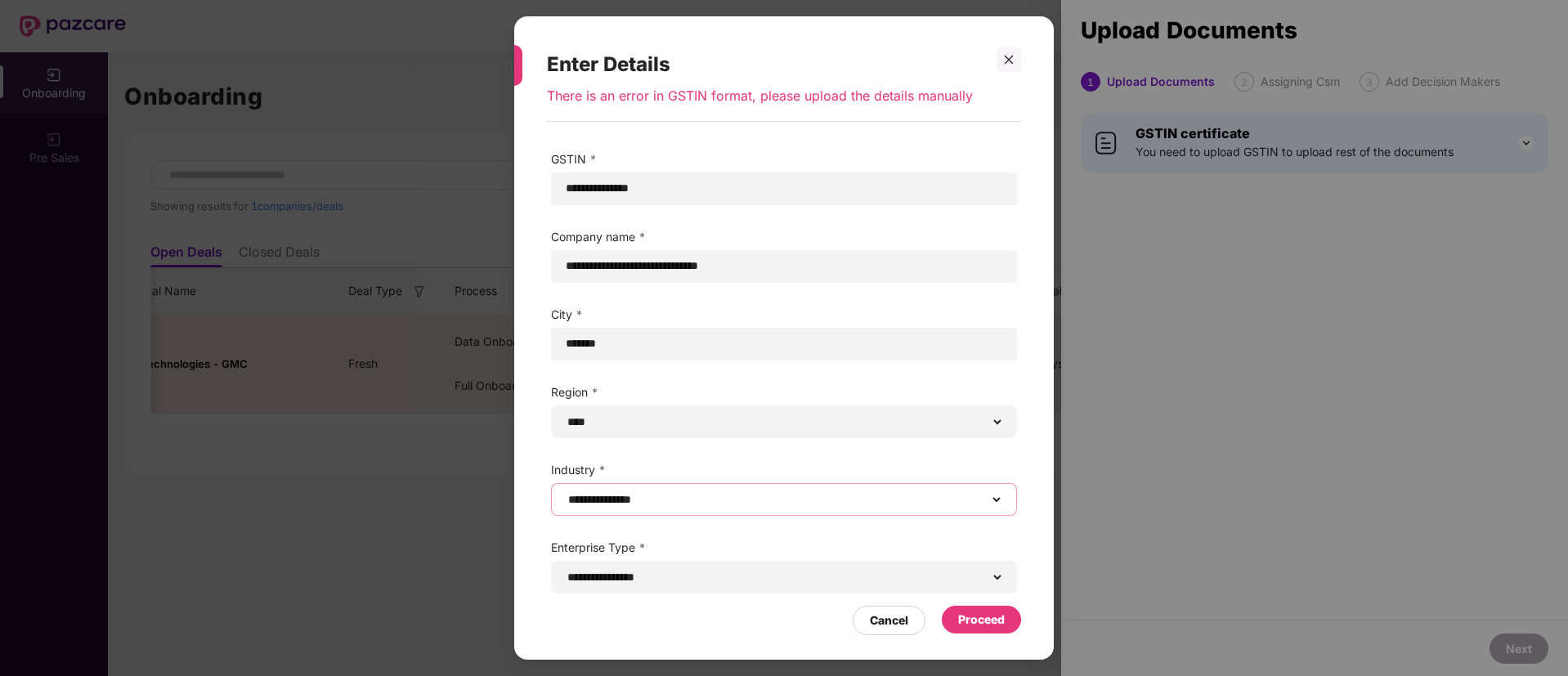 click on "**********" at bounding box center (784, 499) 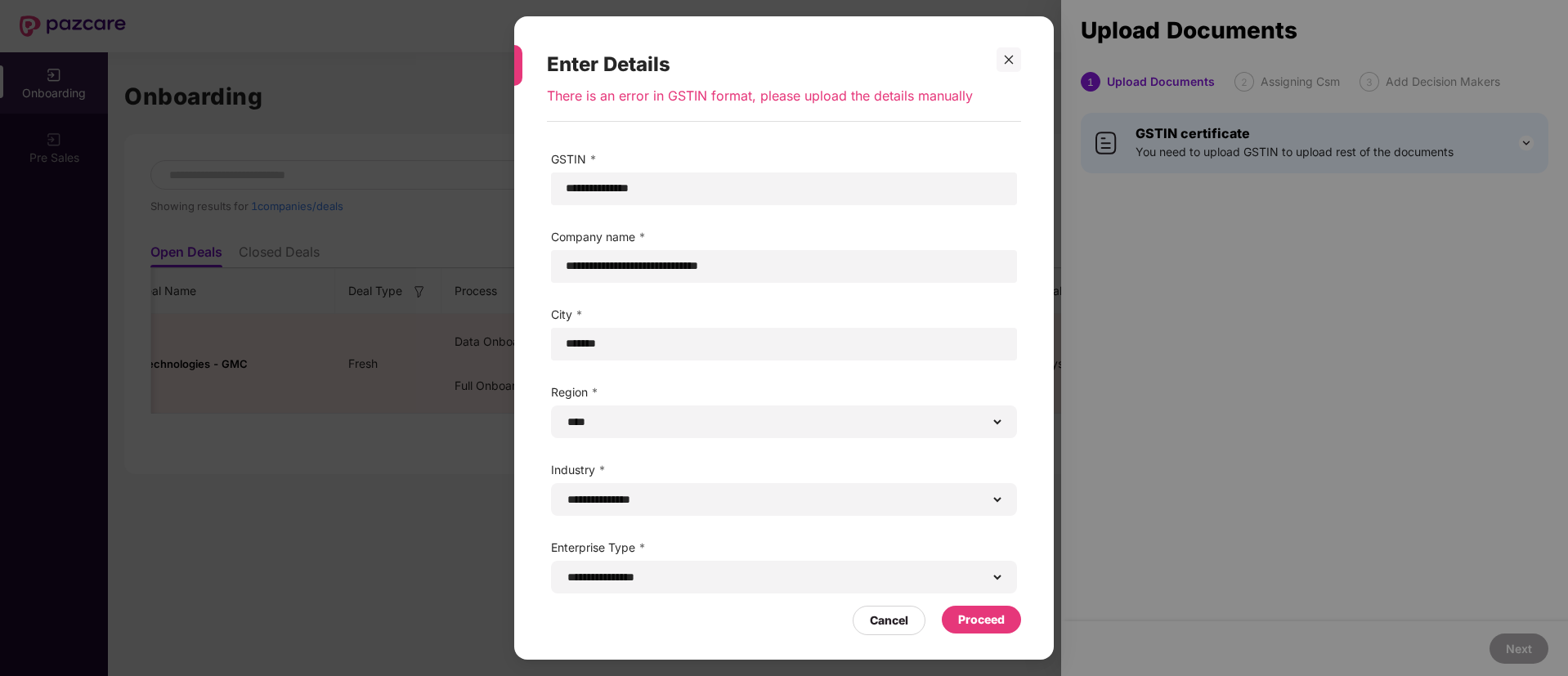 click on "**********" at bounding box center [784, 338] 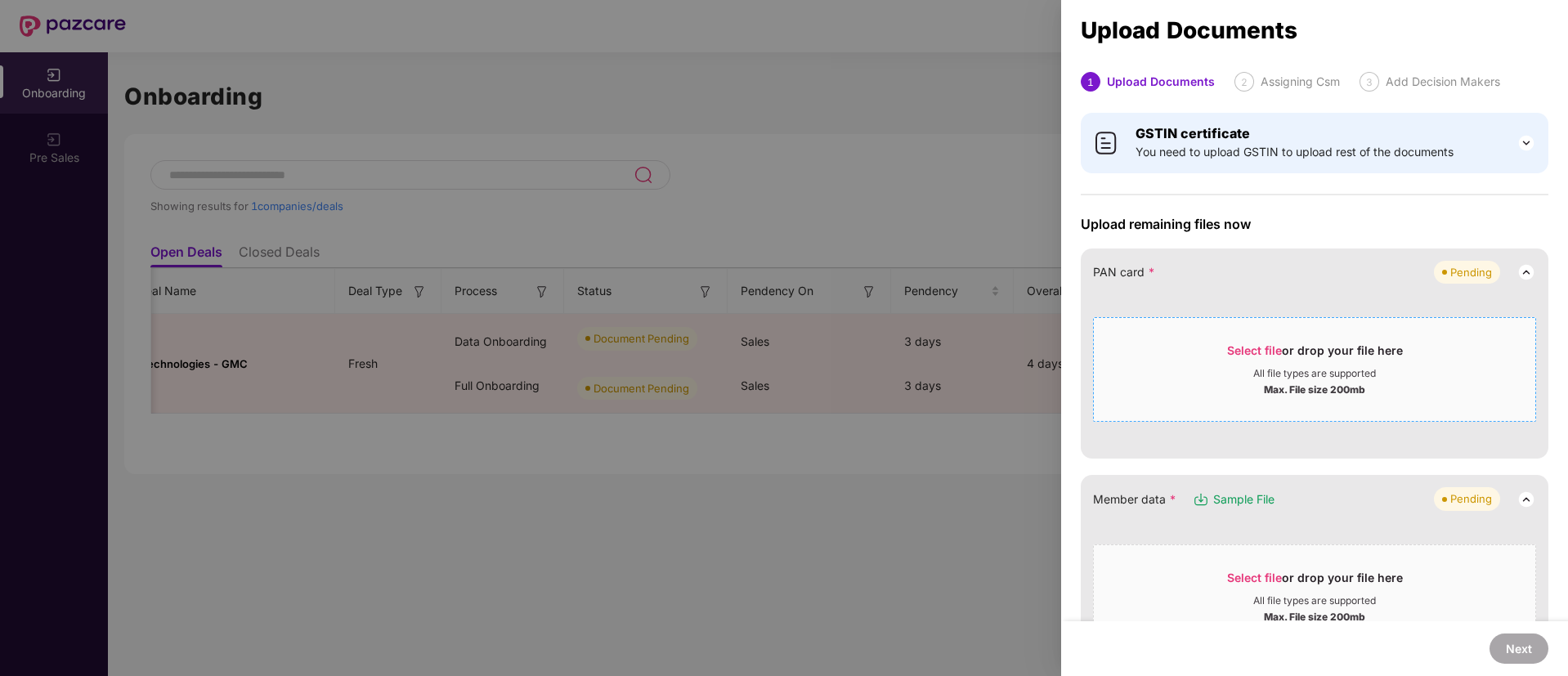 click on "Select file  or drop your file here" at bounding box center [1315, 355] 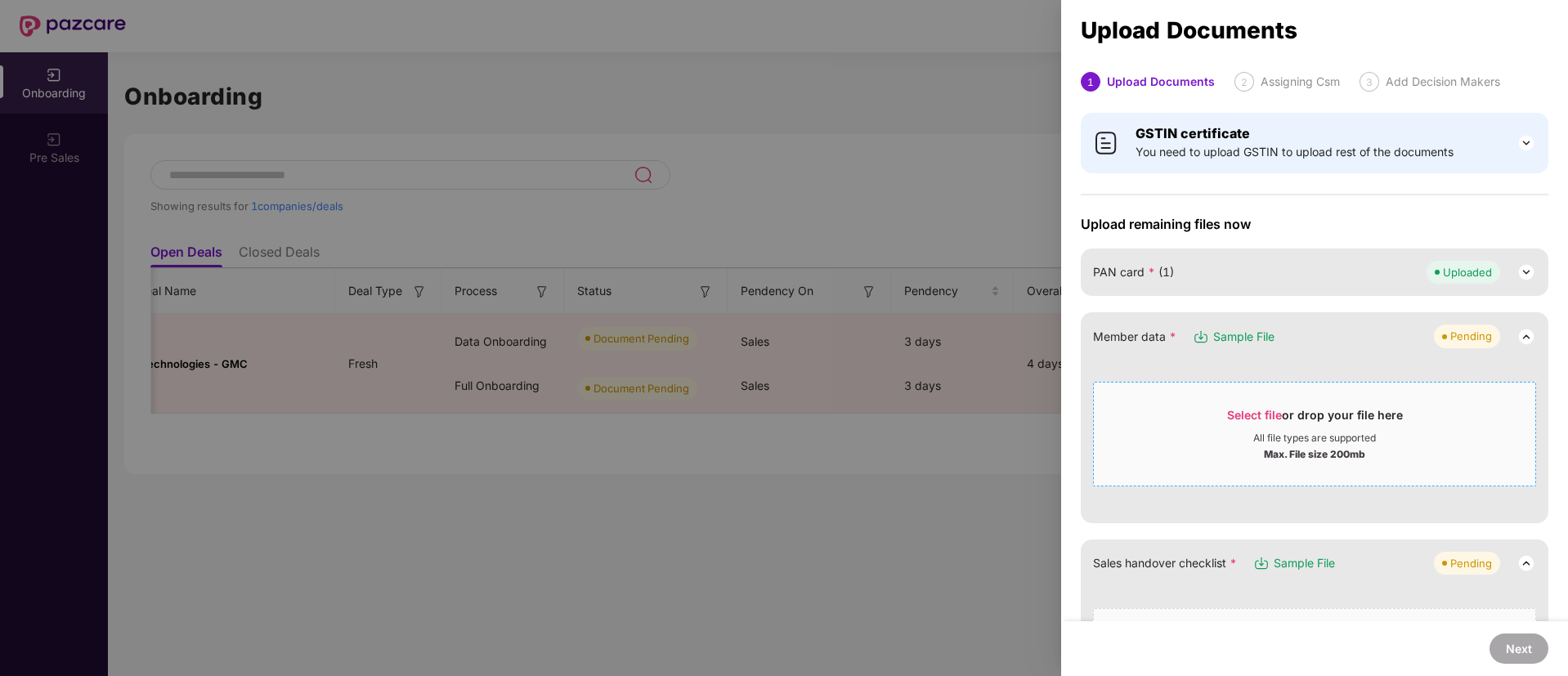 click on "All file types are supported" at bounding box center (1315, 438) 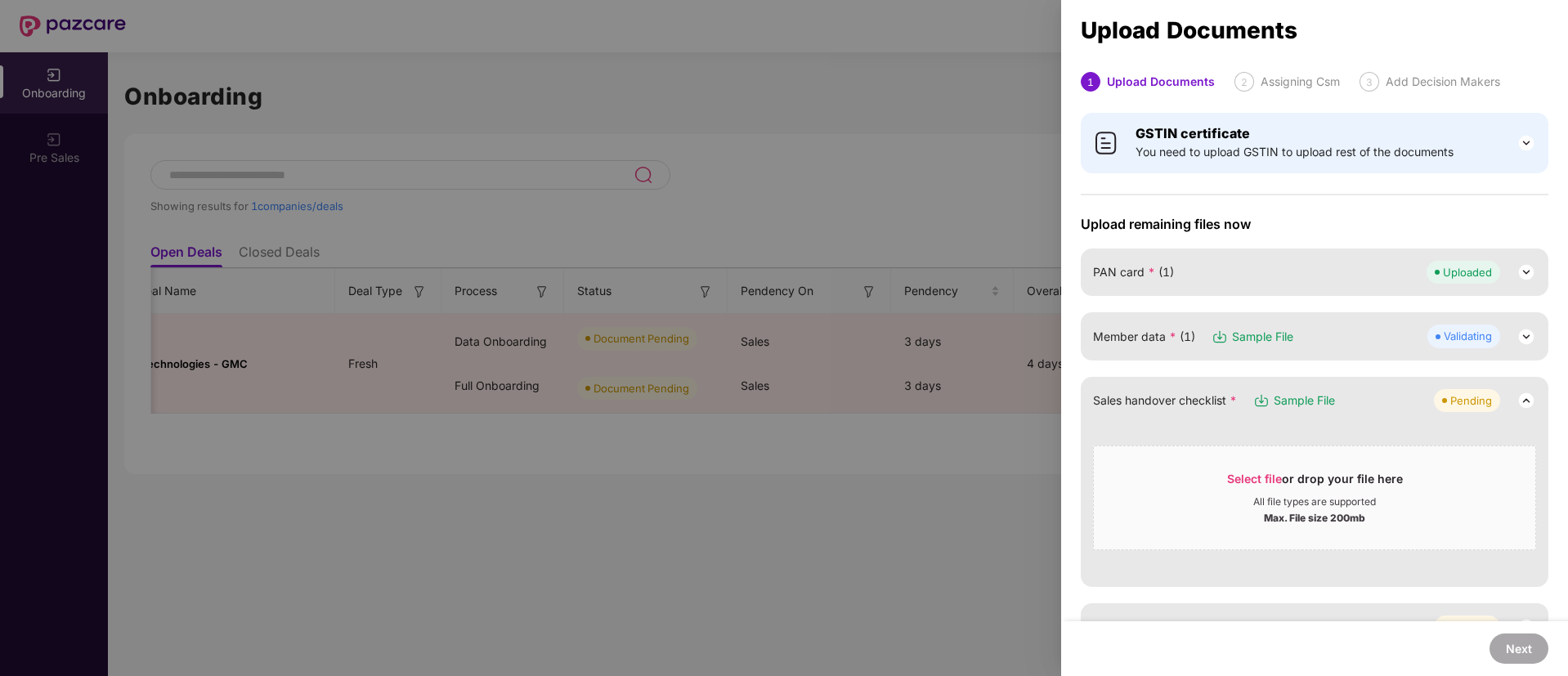 click on "Sales handover checklist   *" at bounding box center [1165, 401] 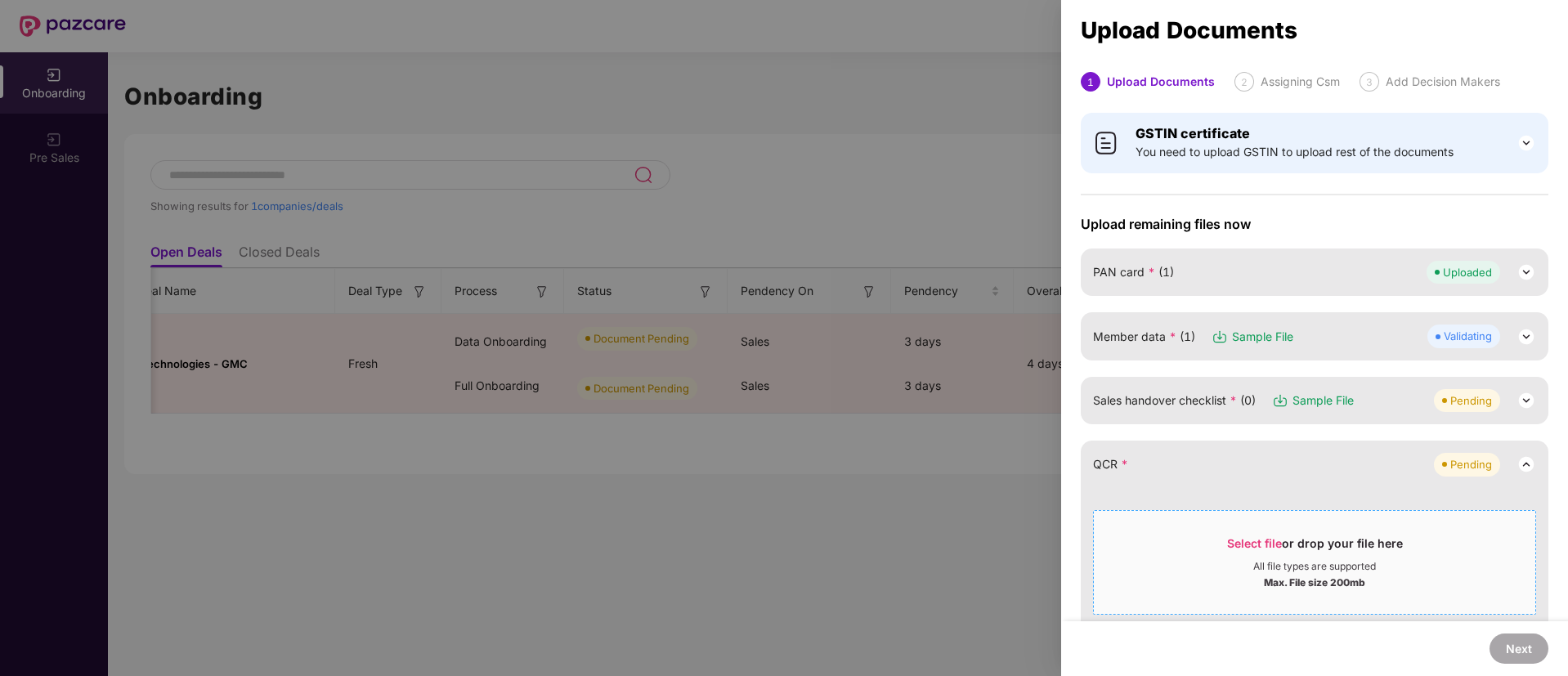 click on "Select file  or drop your file here All file types are supported Max. File size 200mb" at bounding box center (1315, 562) 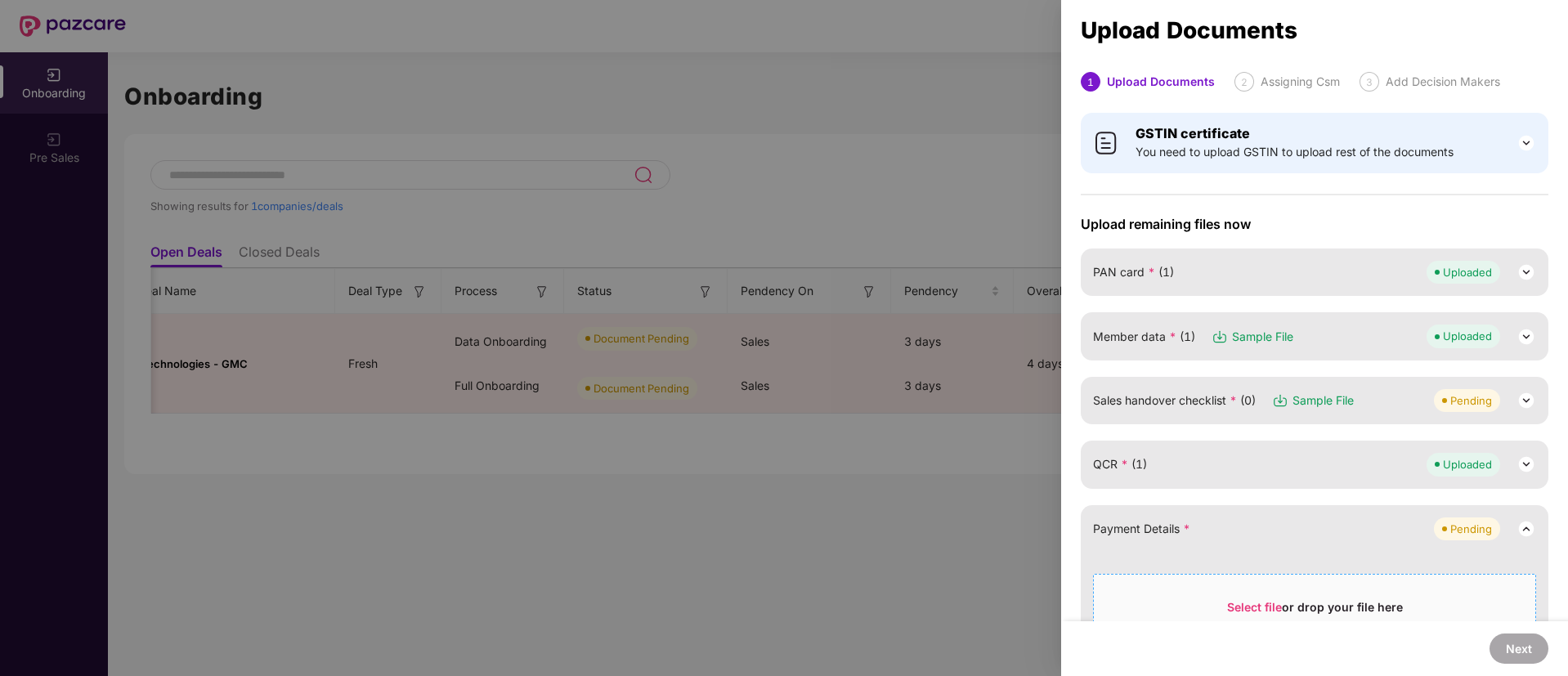 click on "Select file  or drop your file here All file types are supported Max. File size 200mb" at bounding box center (1315, 626) 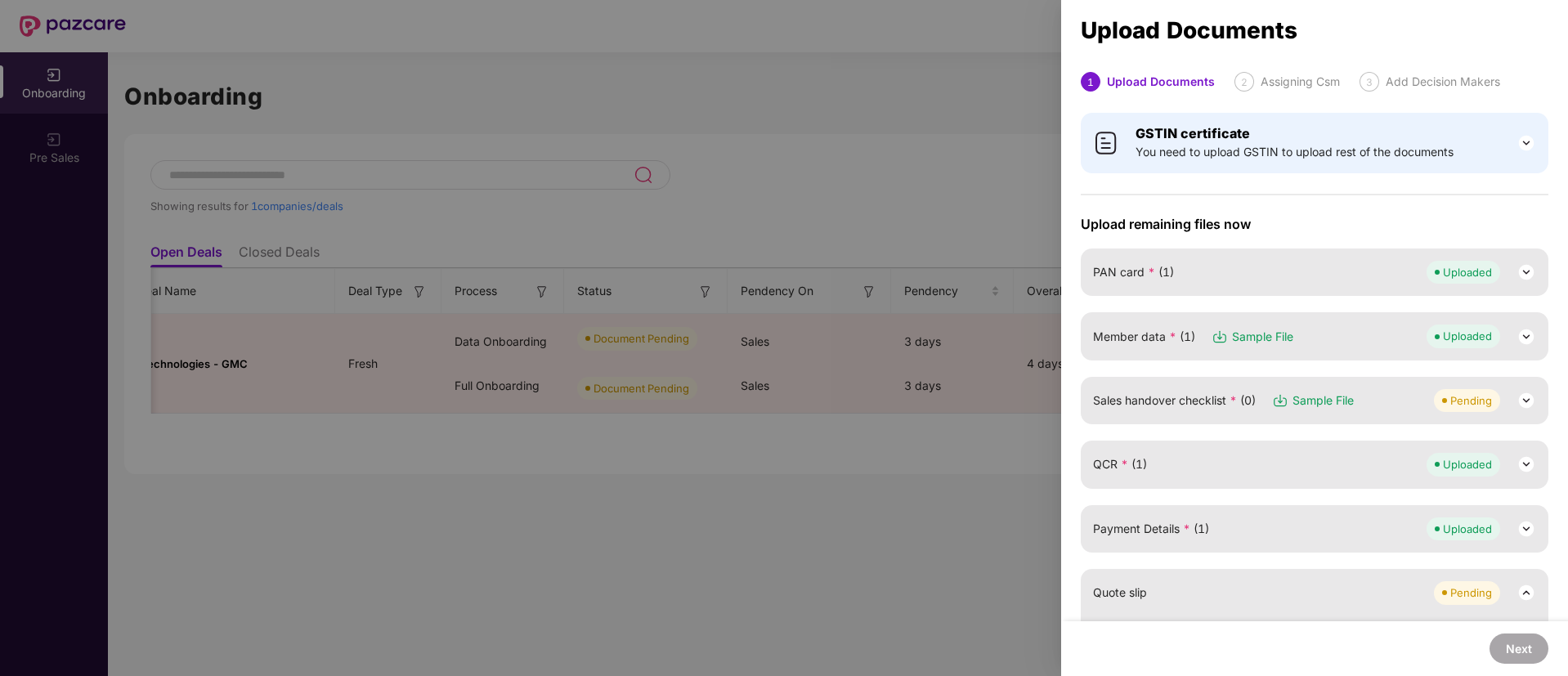 click on "Quote slip     Pending Select file  or drop your file here All file types are supported Max. File size 200mb" at bounding box center (1315, 674) 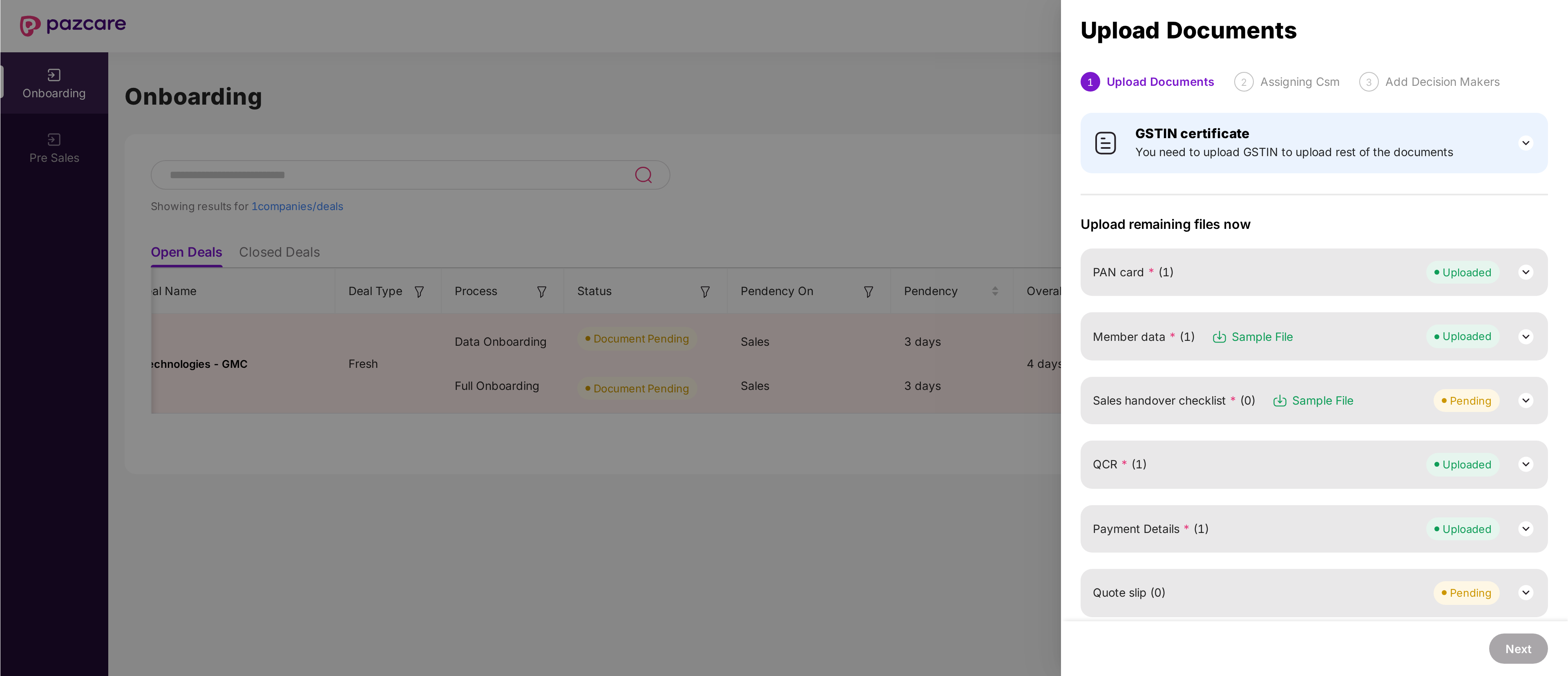 scroll, scrollTop: 0, scrollLeft: 41, axis: horizontal 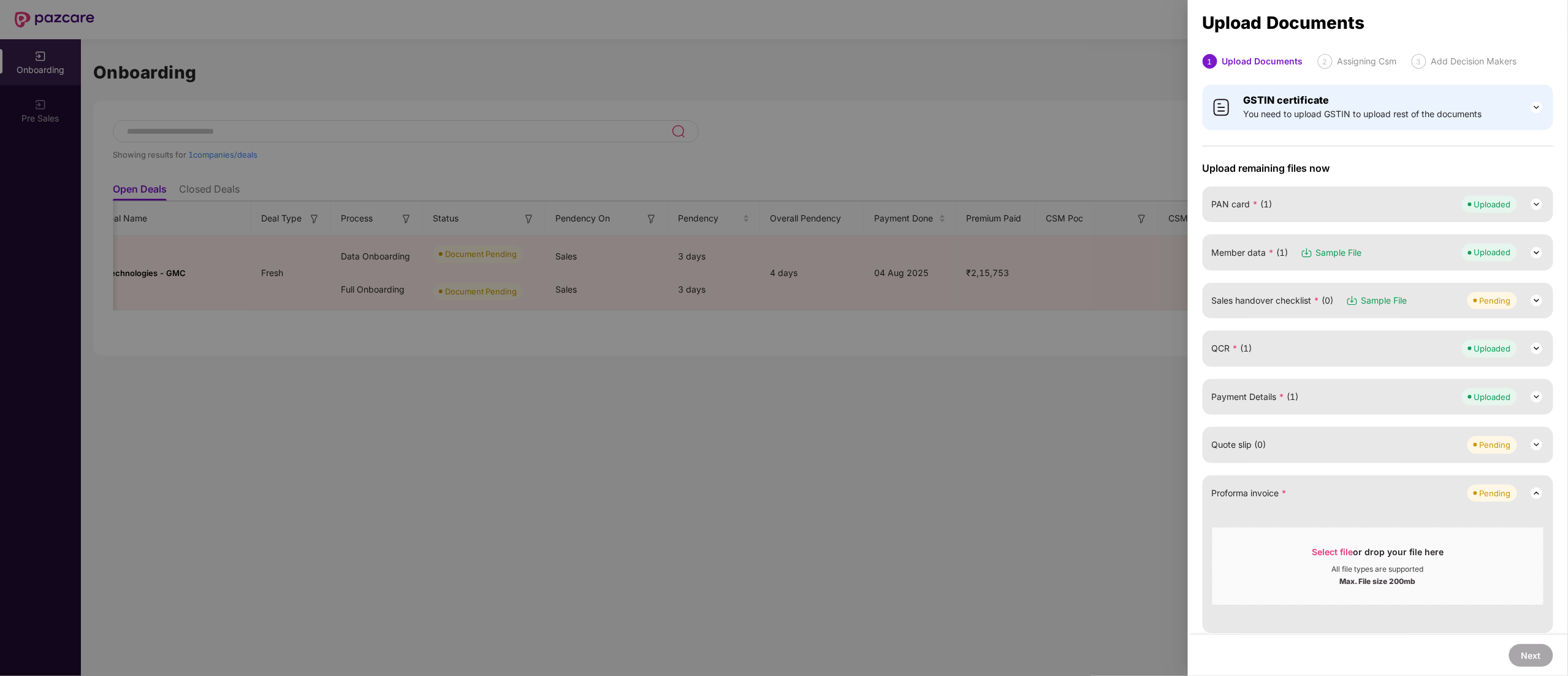 drag, startPoint x: 1141, startPoint y: 1, endPoint x: 1011, endPoint y: 363, distance: 384.6349 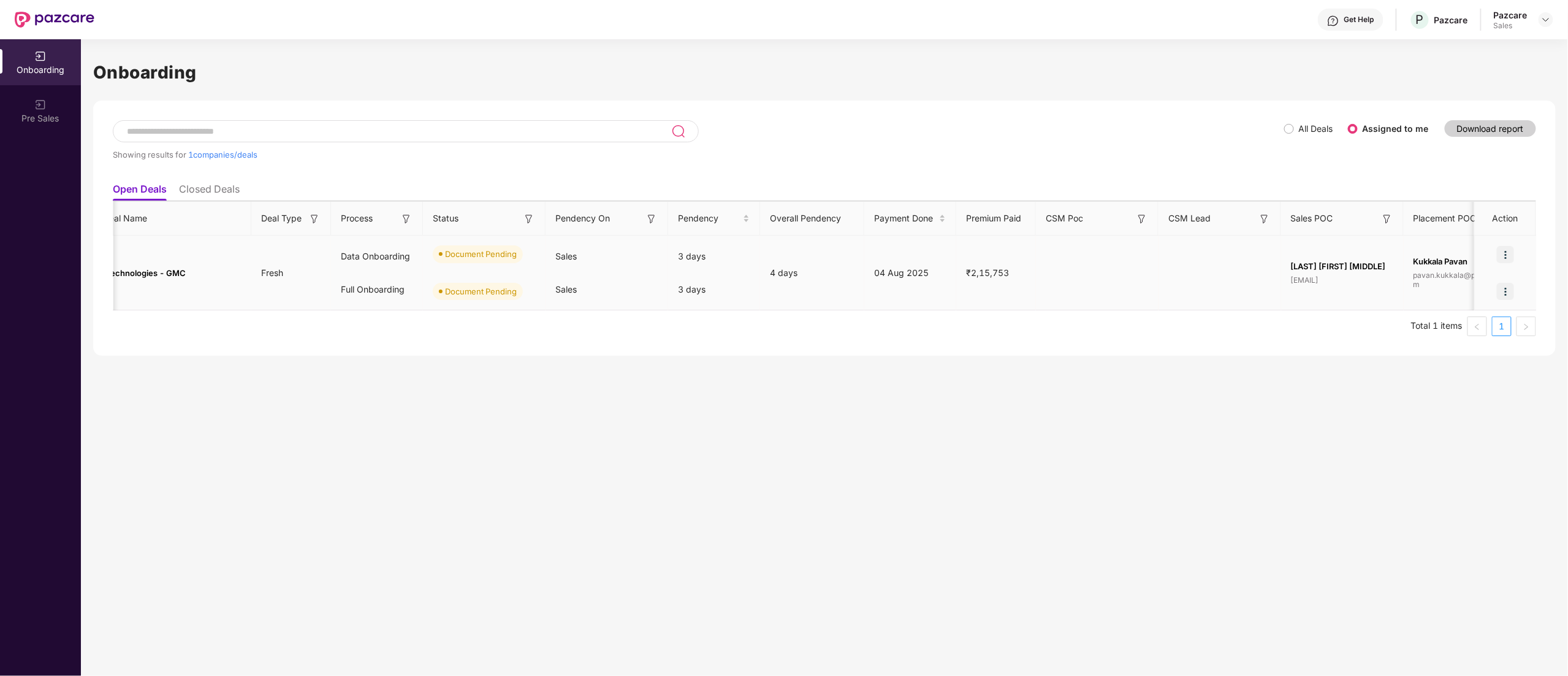 click at bounding box center (1505, 255) 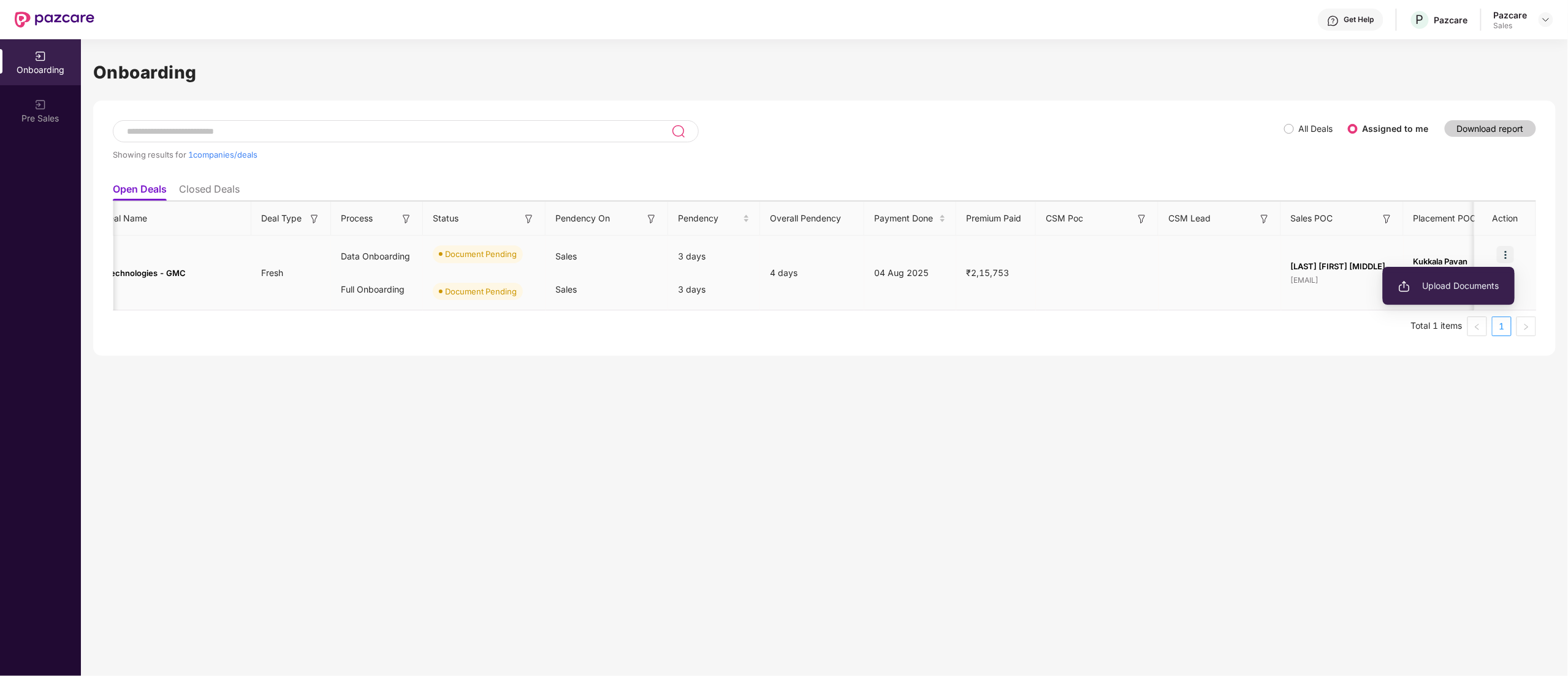click on "Upload Documents" at bounding box center (1448, 286) 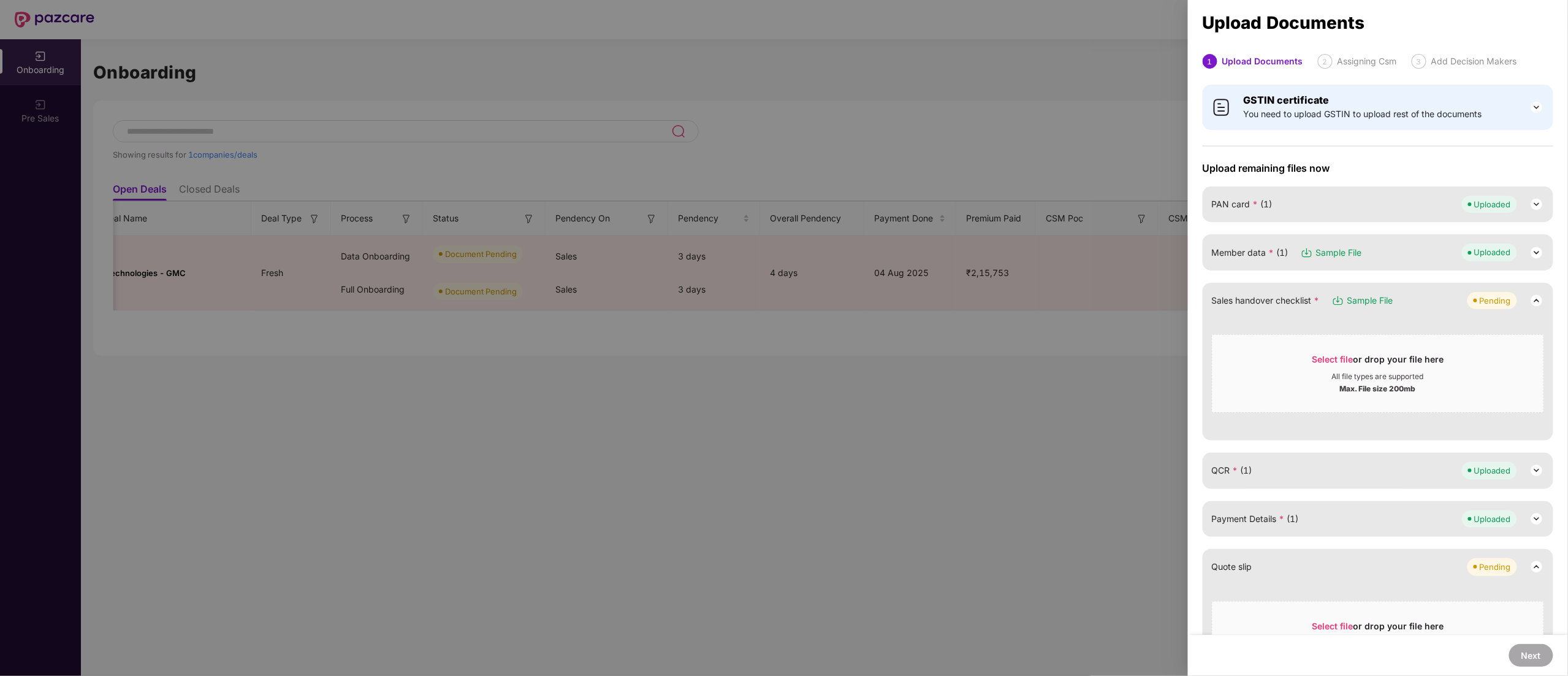 click on "Quote slip     Pending" at bounding box center [1378, 567] 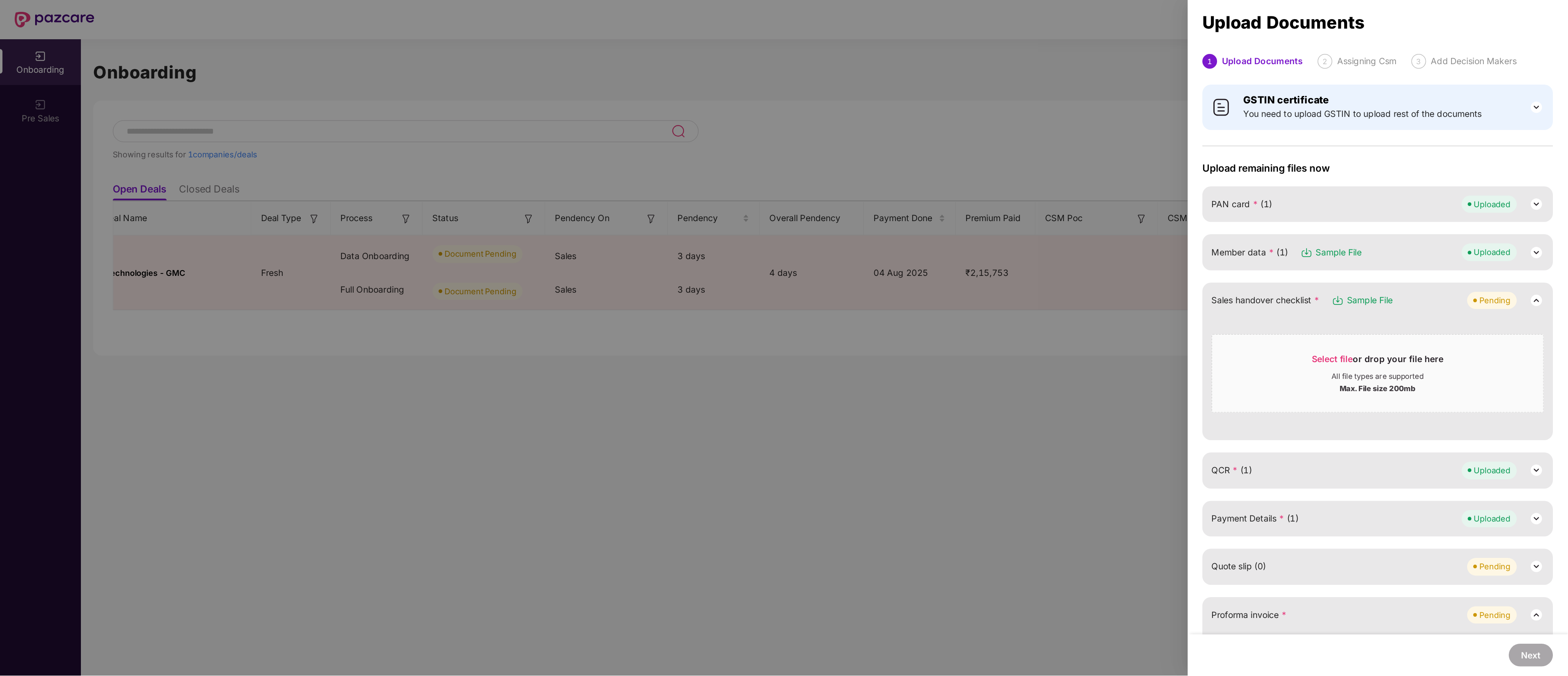 scroll, scrollTop: 0, scrollLeft: 0, axis: both 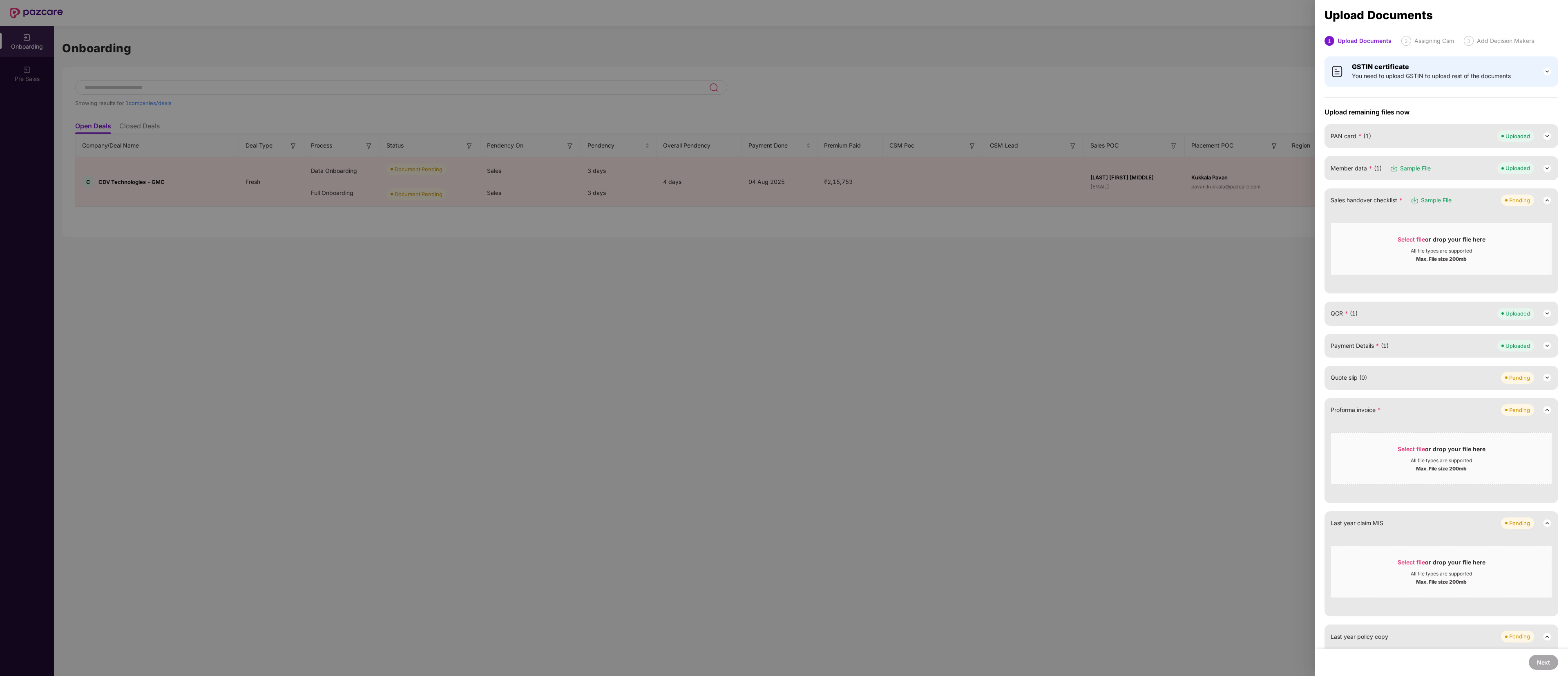 drag, startPoint x: 1028, startPoint y: 0, endPoint x: 1056, endPoint y: 459, distance: 459.853 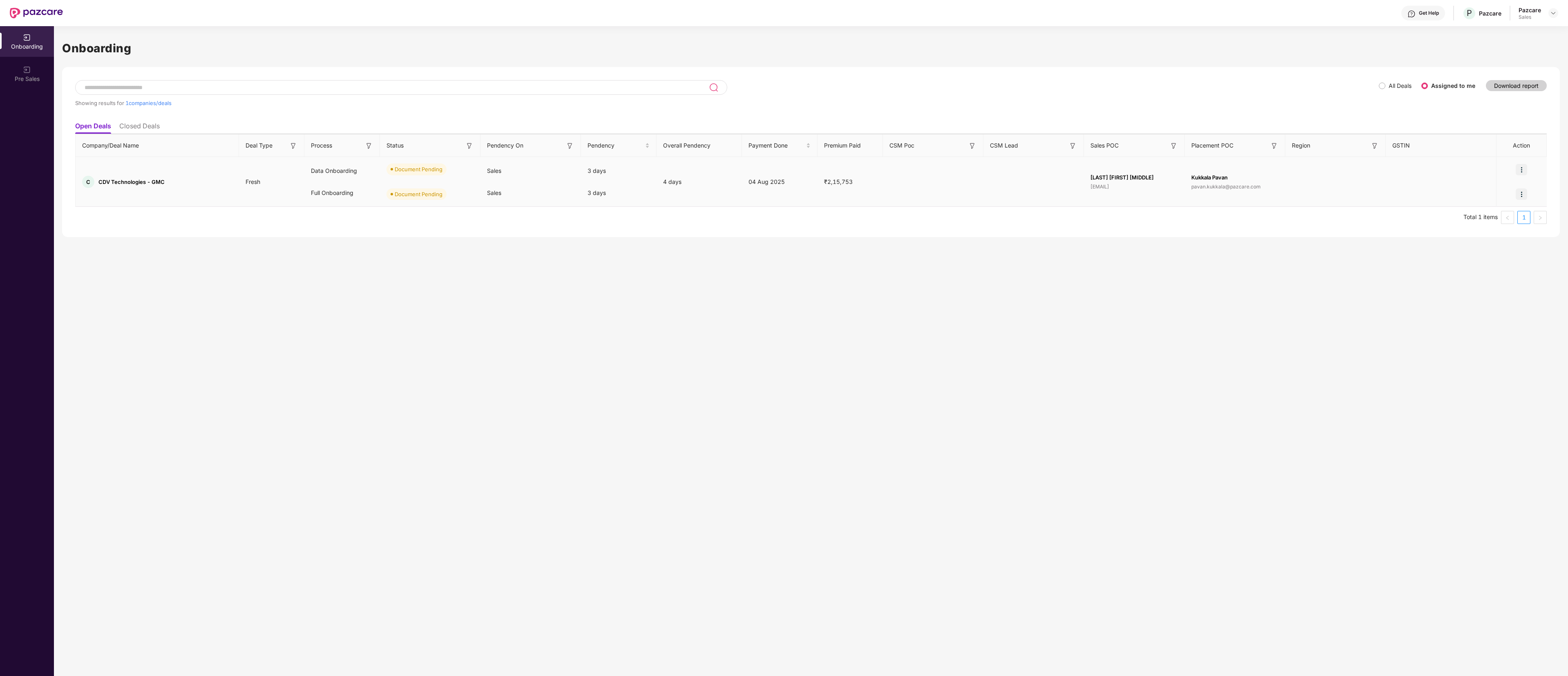 click at bounding box center (1521, 170) 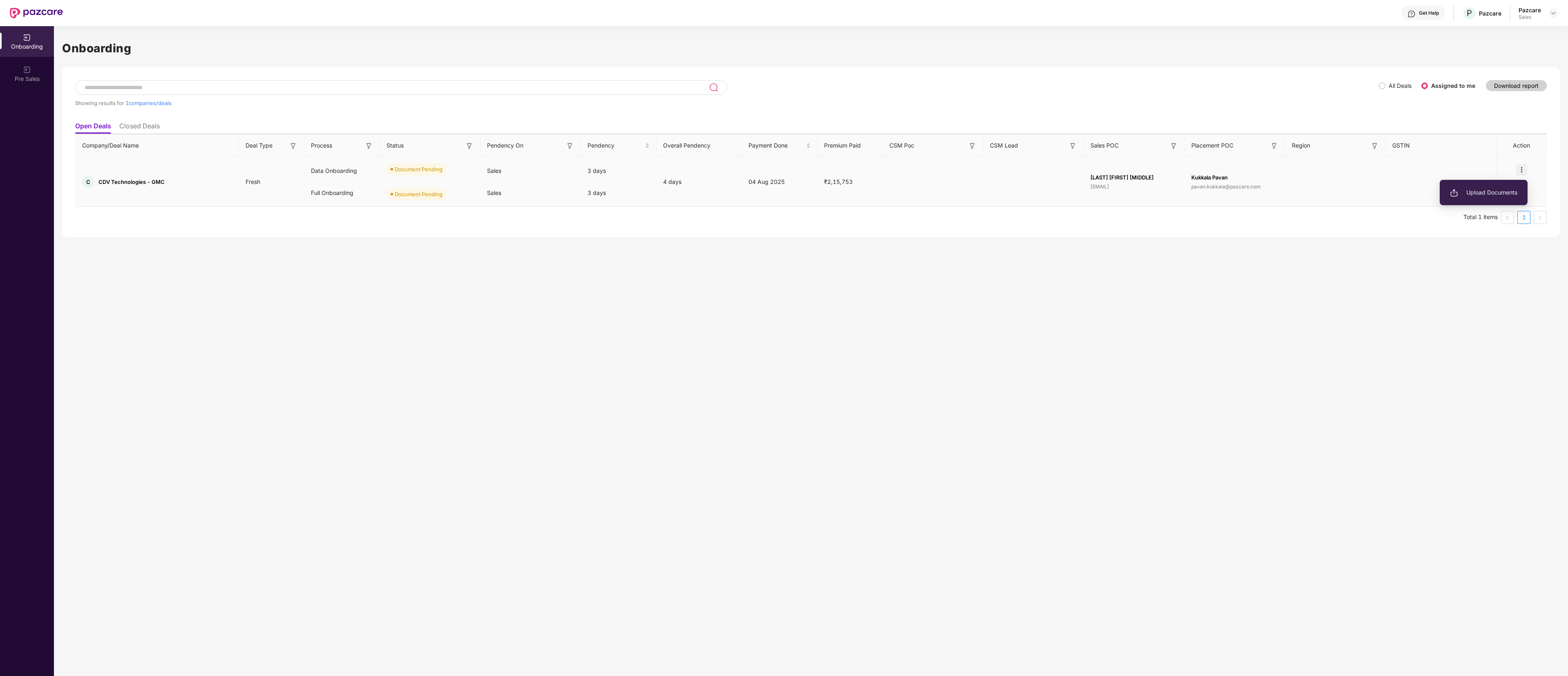 click on "Upload Documents" at bounding box center [1483, 193] 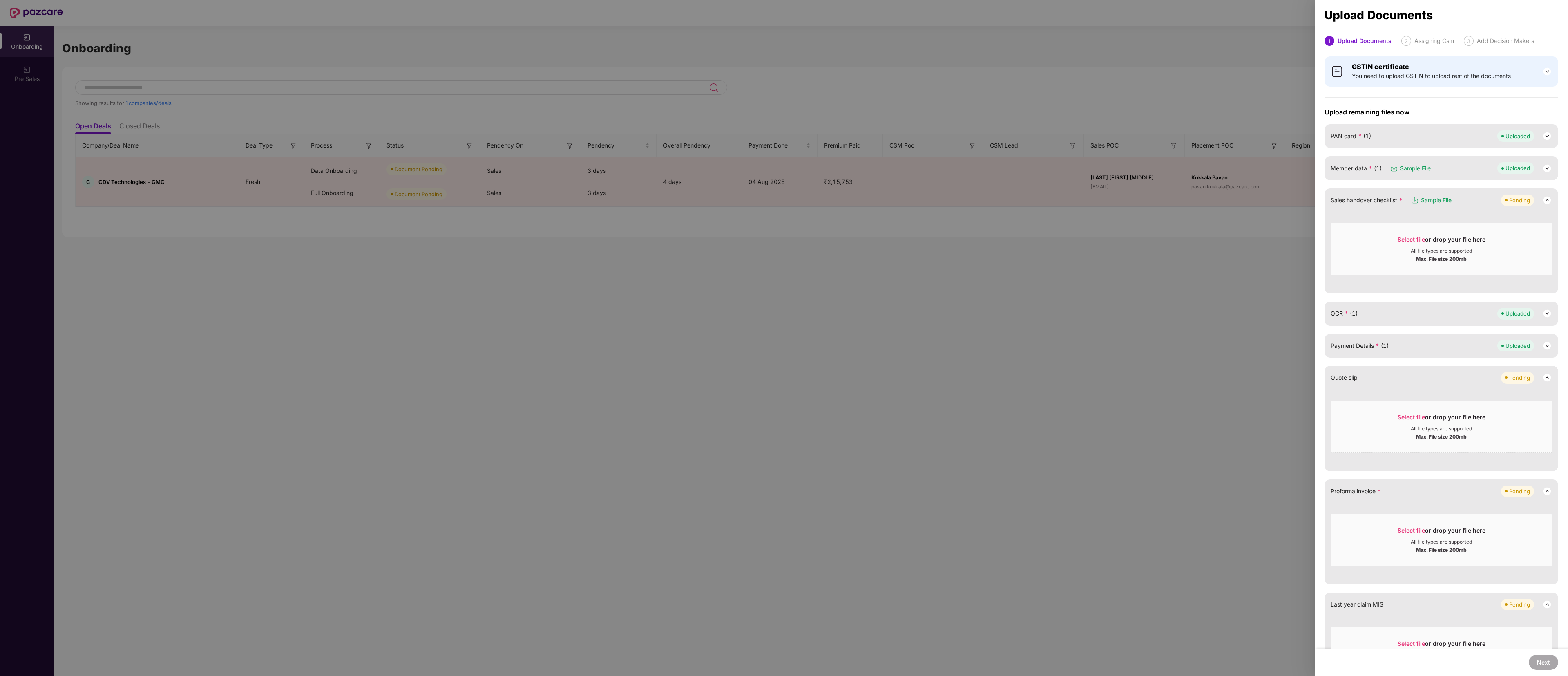 click on "Select file  or drop your file here" at bounding box center [1441, 533] 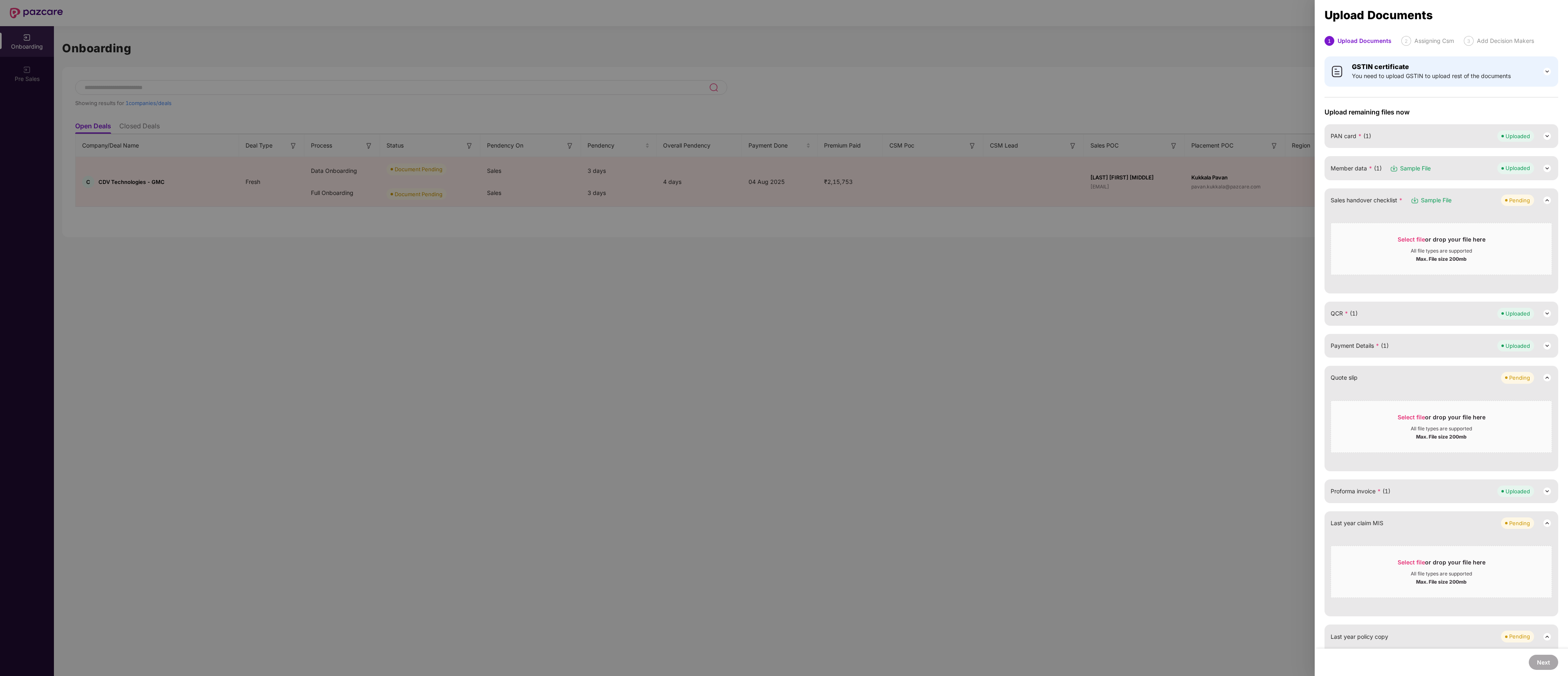 click on "Last year claim MIS     Pending" at bounding box center (1441, 523) 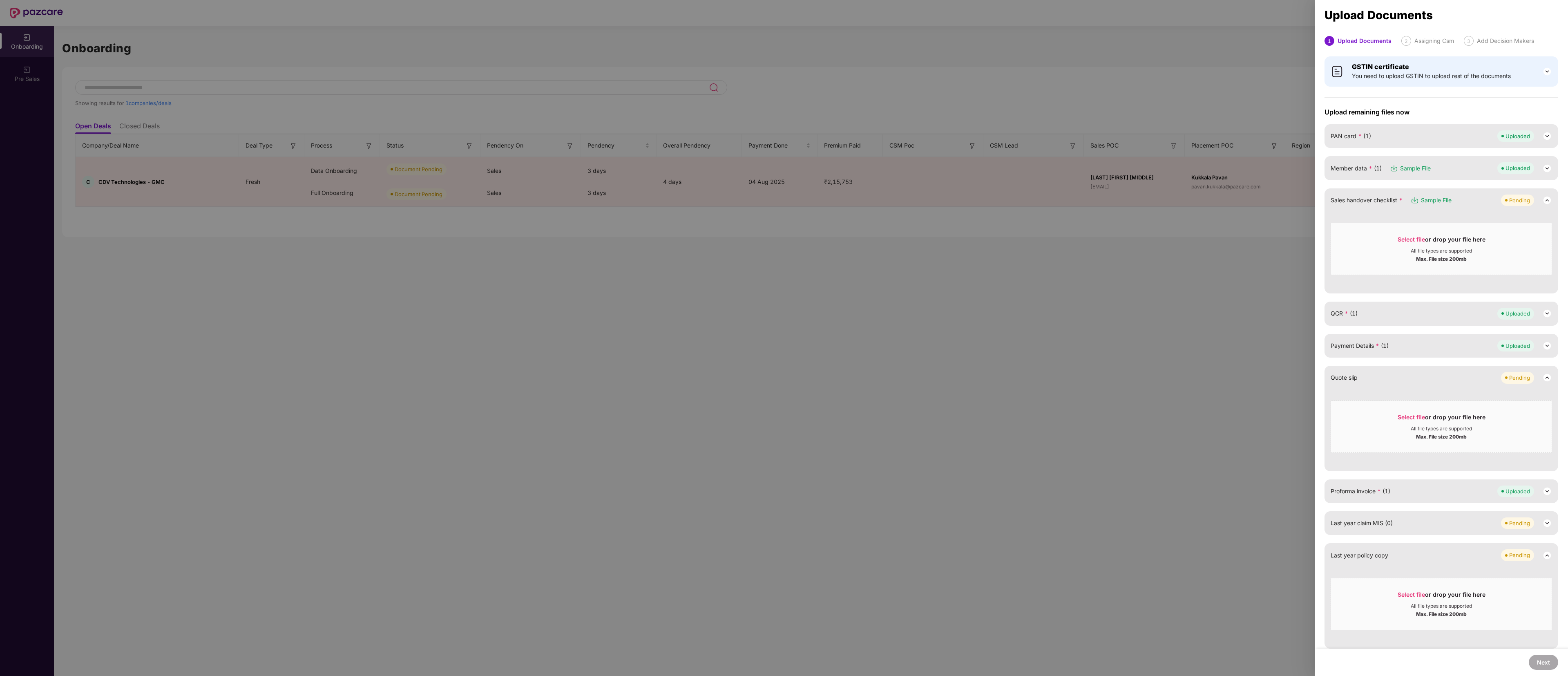 click on "Last year policy copy     Pending Select file  or drop your file here All file types are supported Max. File size 200mb" at bounding box center [1441, 595] 